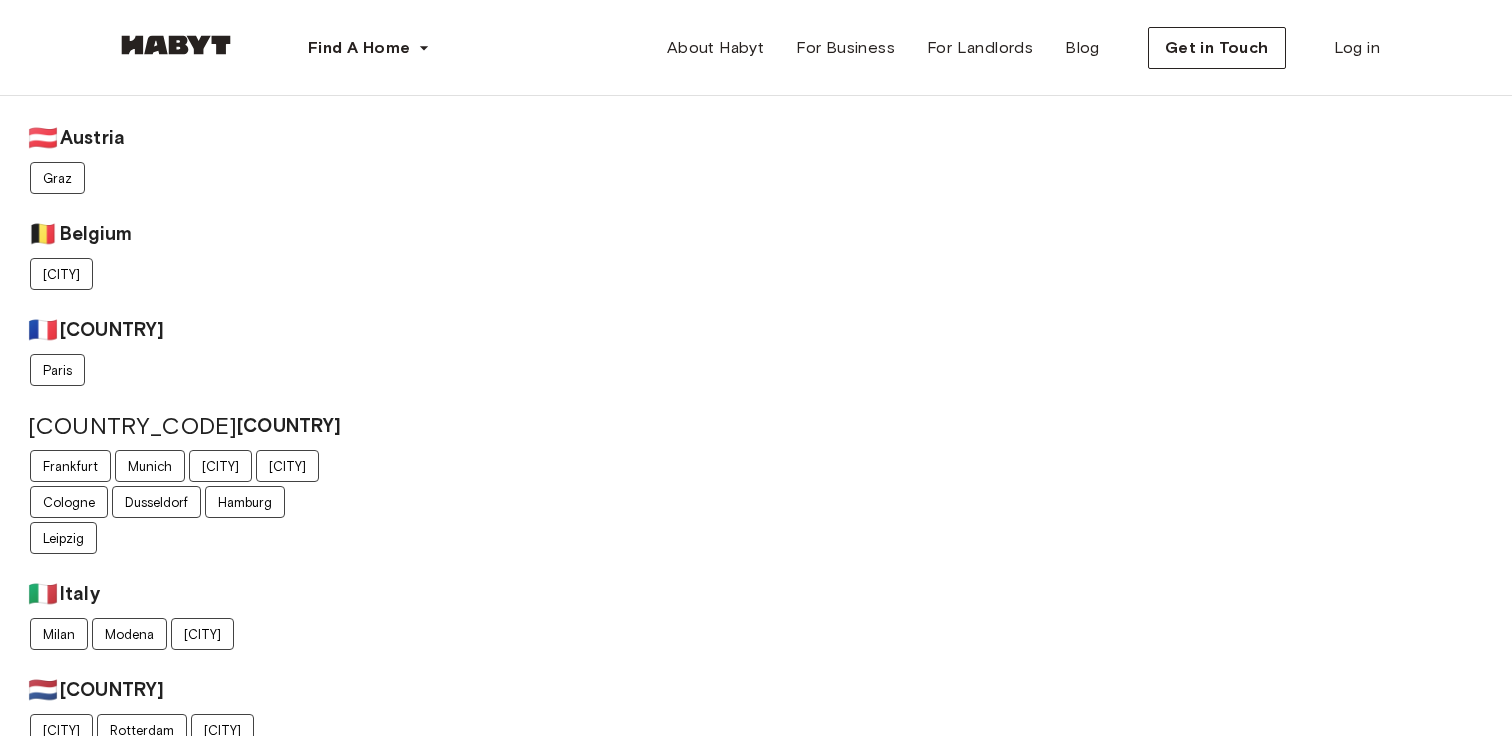scroll, scrollTop: 0, scrollLeft: 0, axis: both 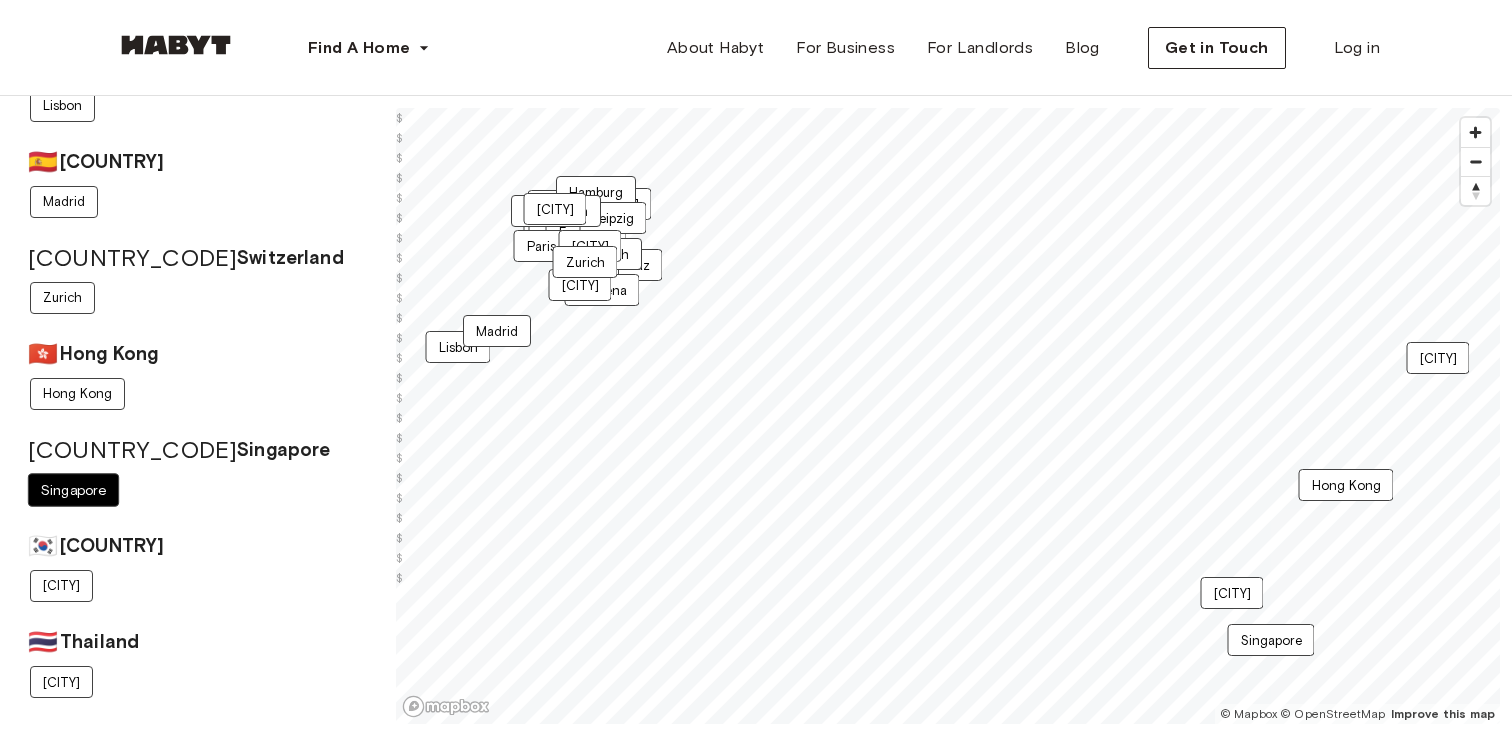 click on "Singapore" at bounding box center [73, 490] 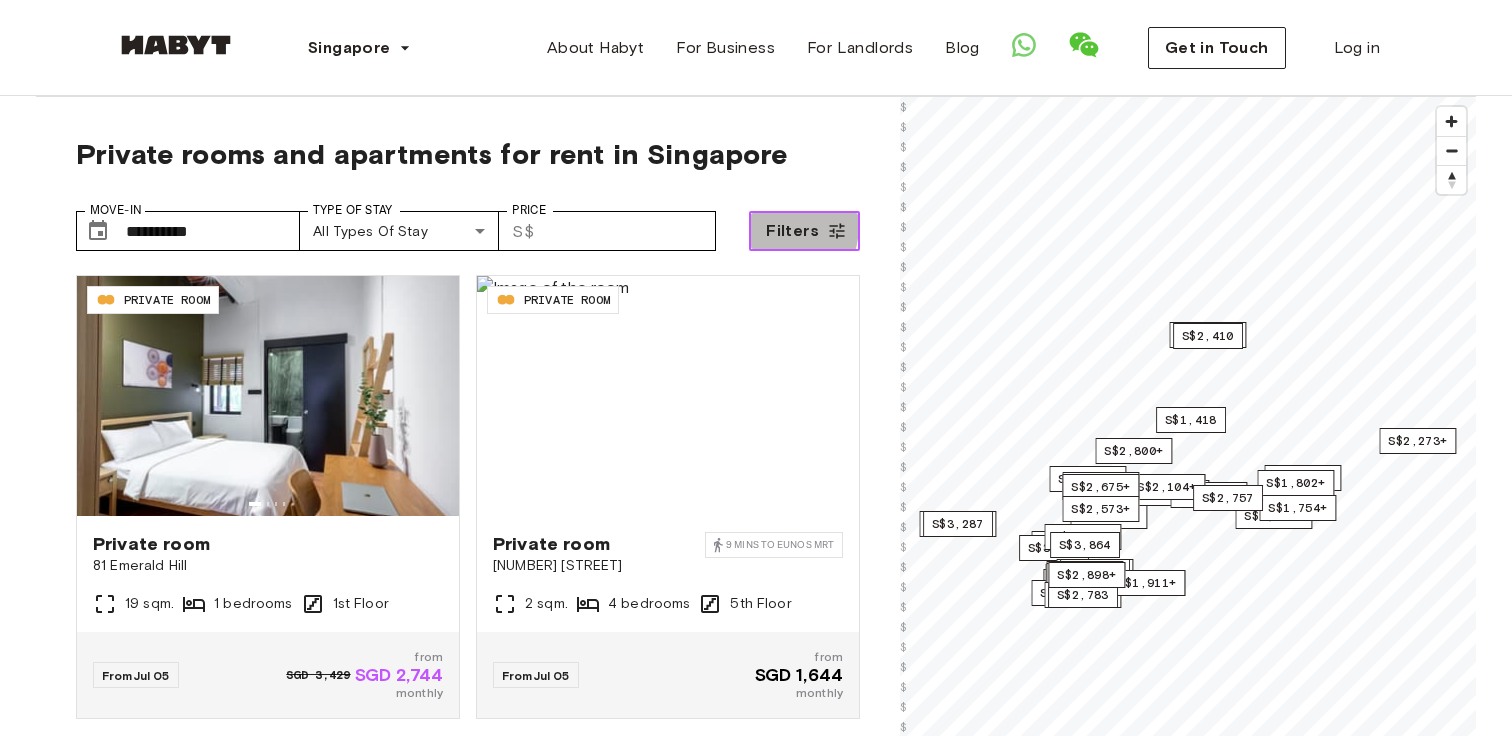 click on "Filters" at bounding box center (804, 231) 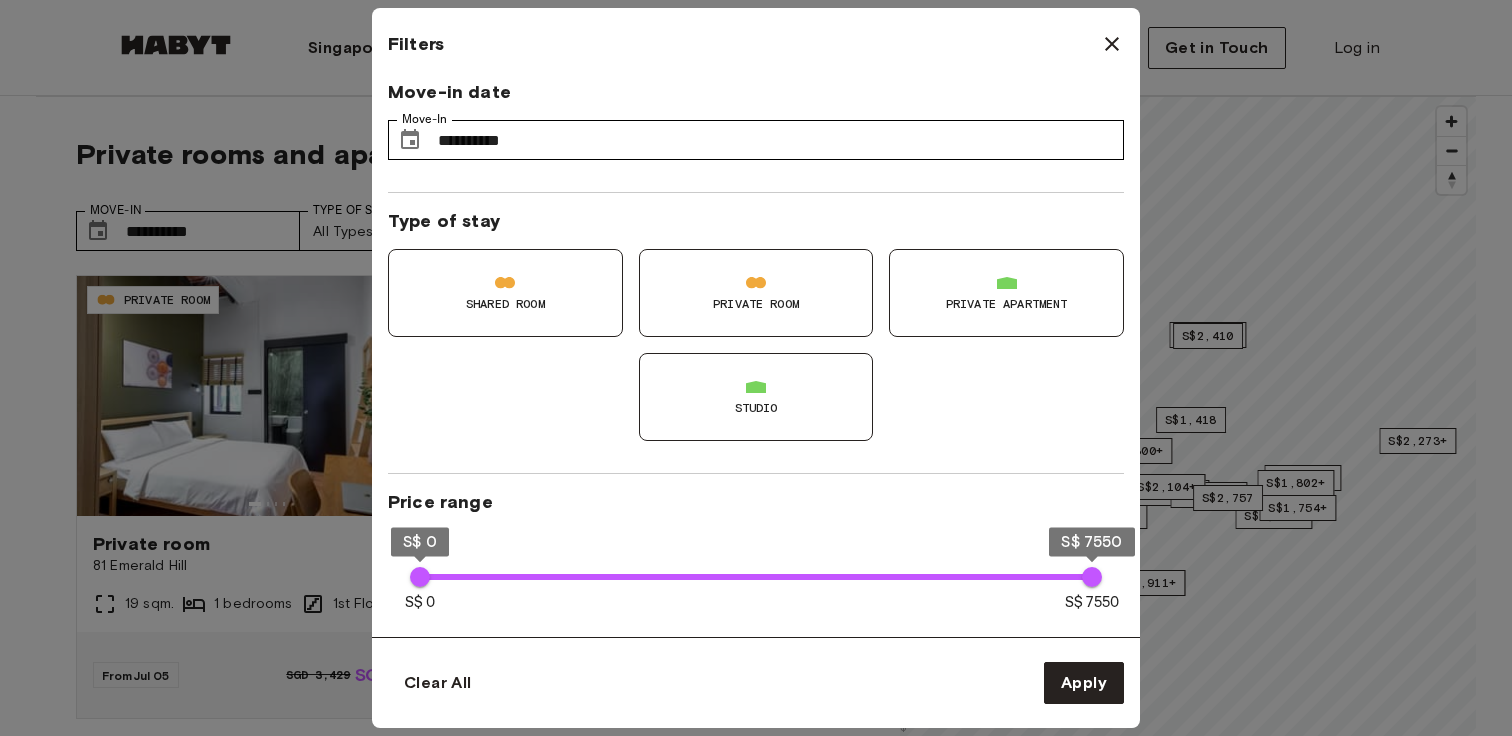 click on "Private Room" at bounding box center [505, 293] 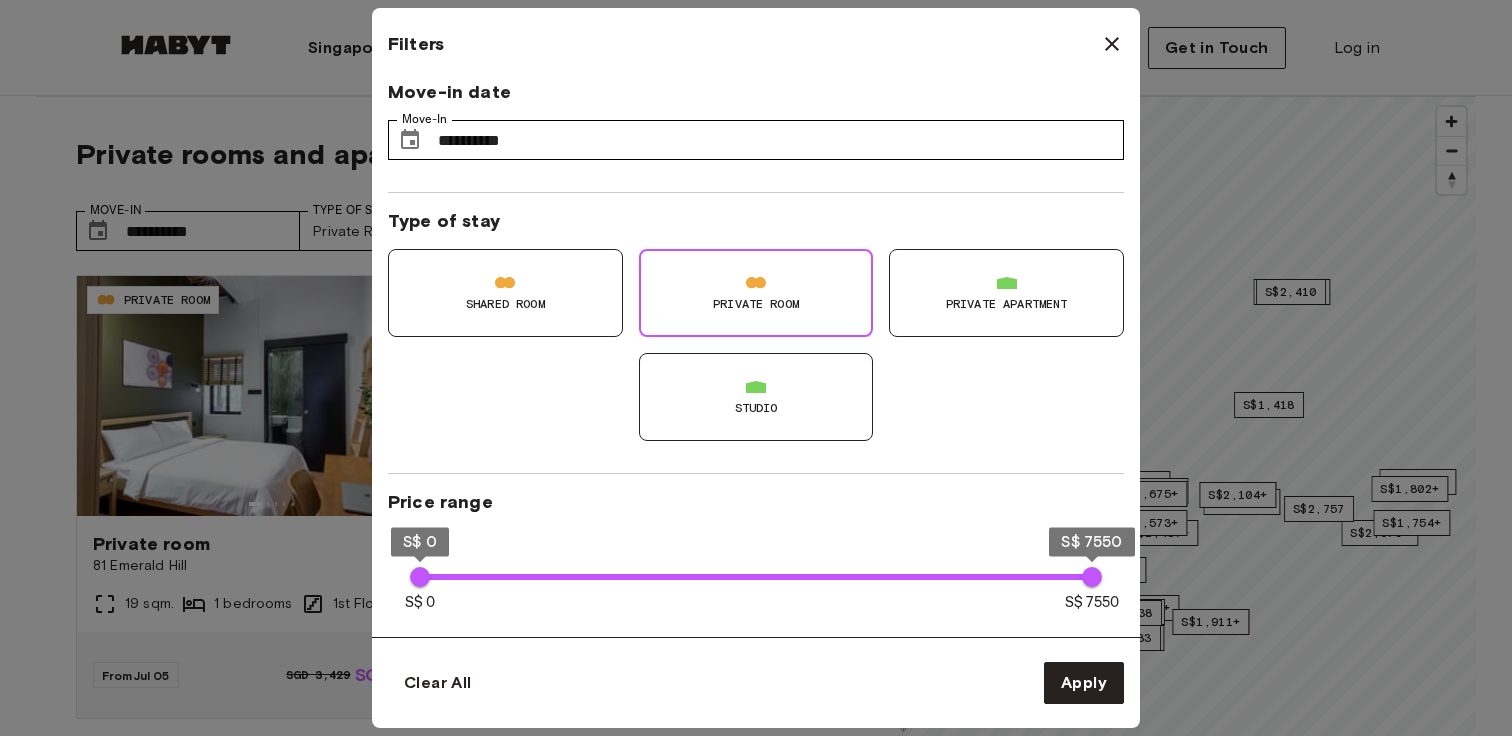 click on "Studio" at bounding box center (505, 293) 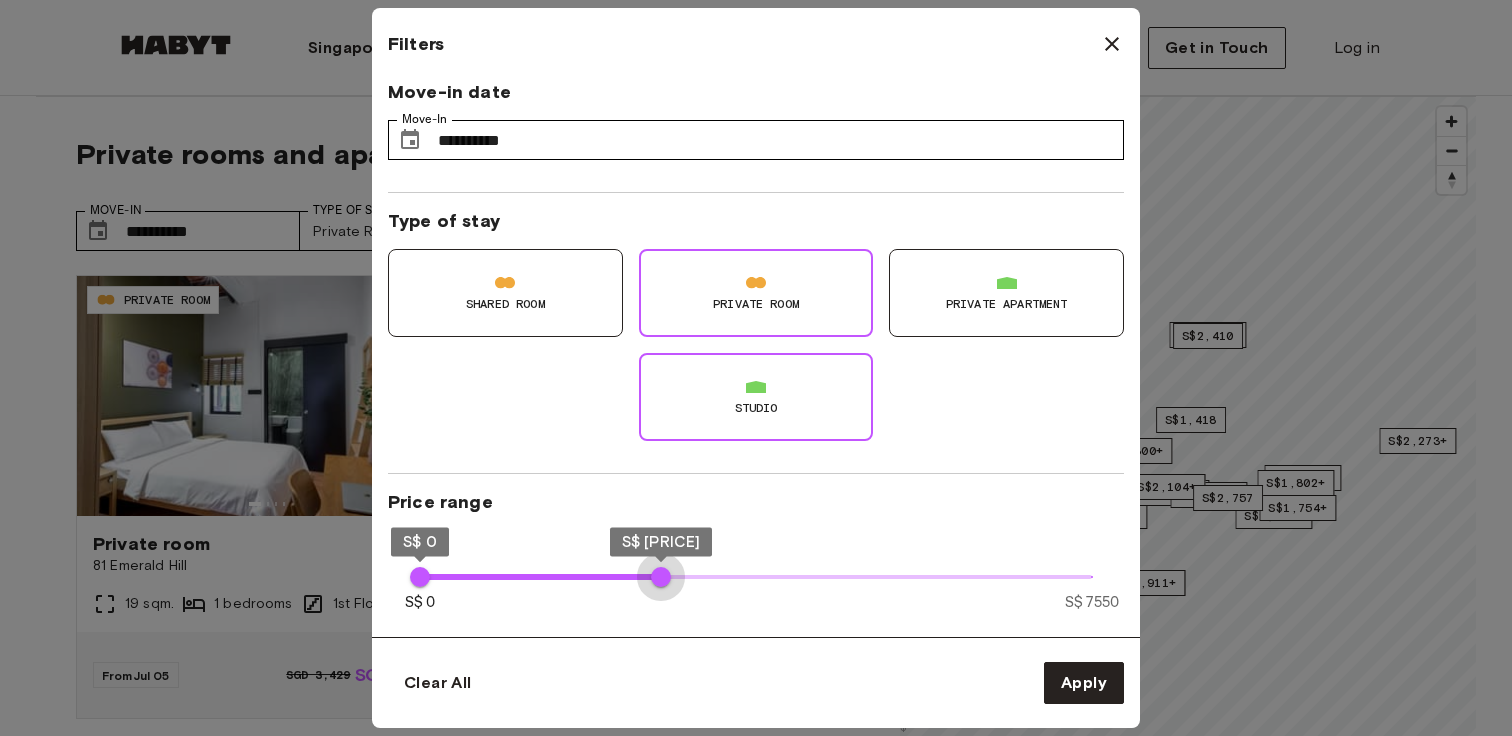 drag, startPoint x: 974, startPoint y: 573, endPoint x: 661, endPoint y: 573, distance: 313 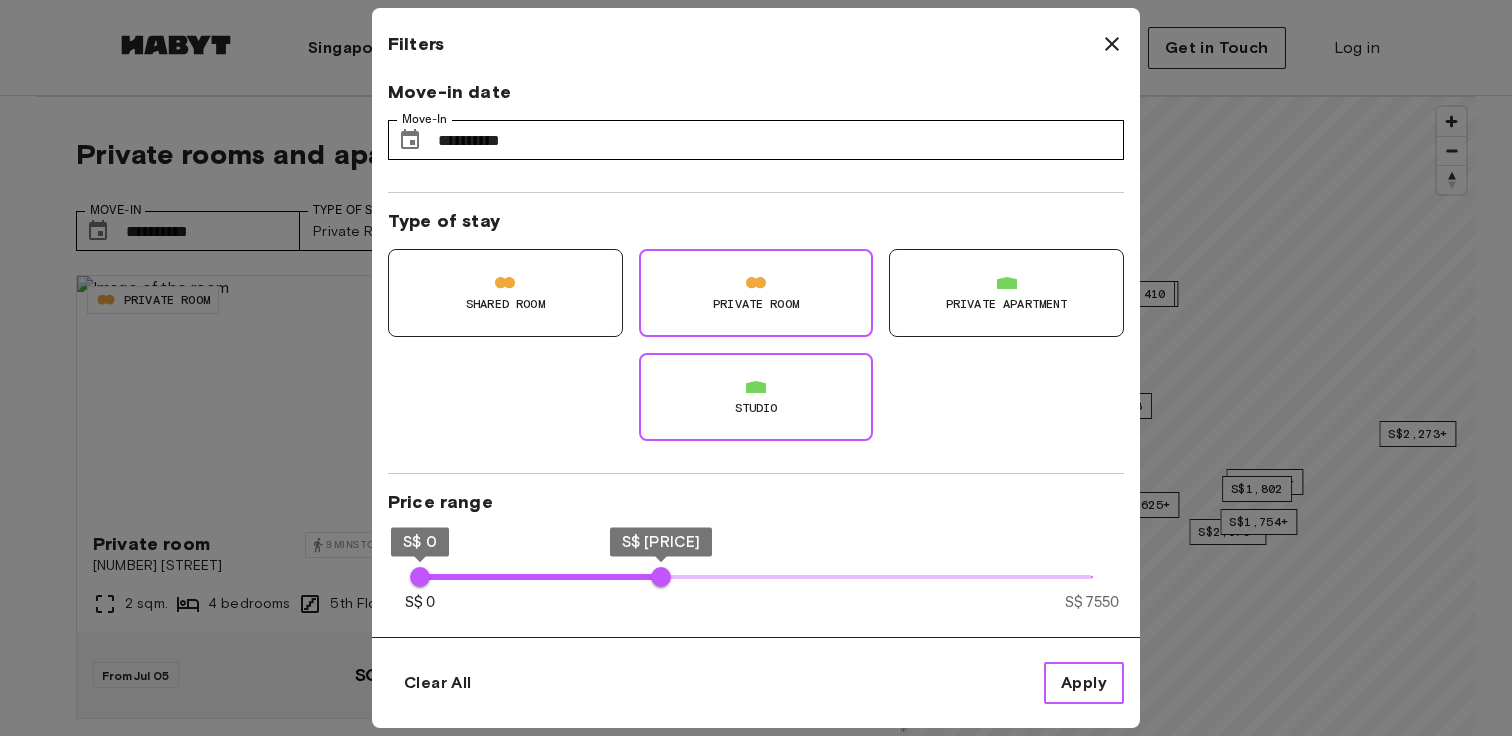 click on "Apply" at bounding box center [1084, 683] 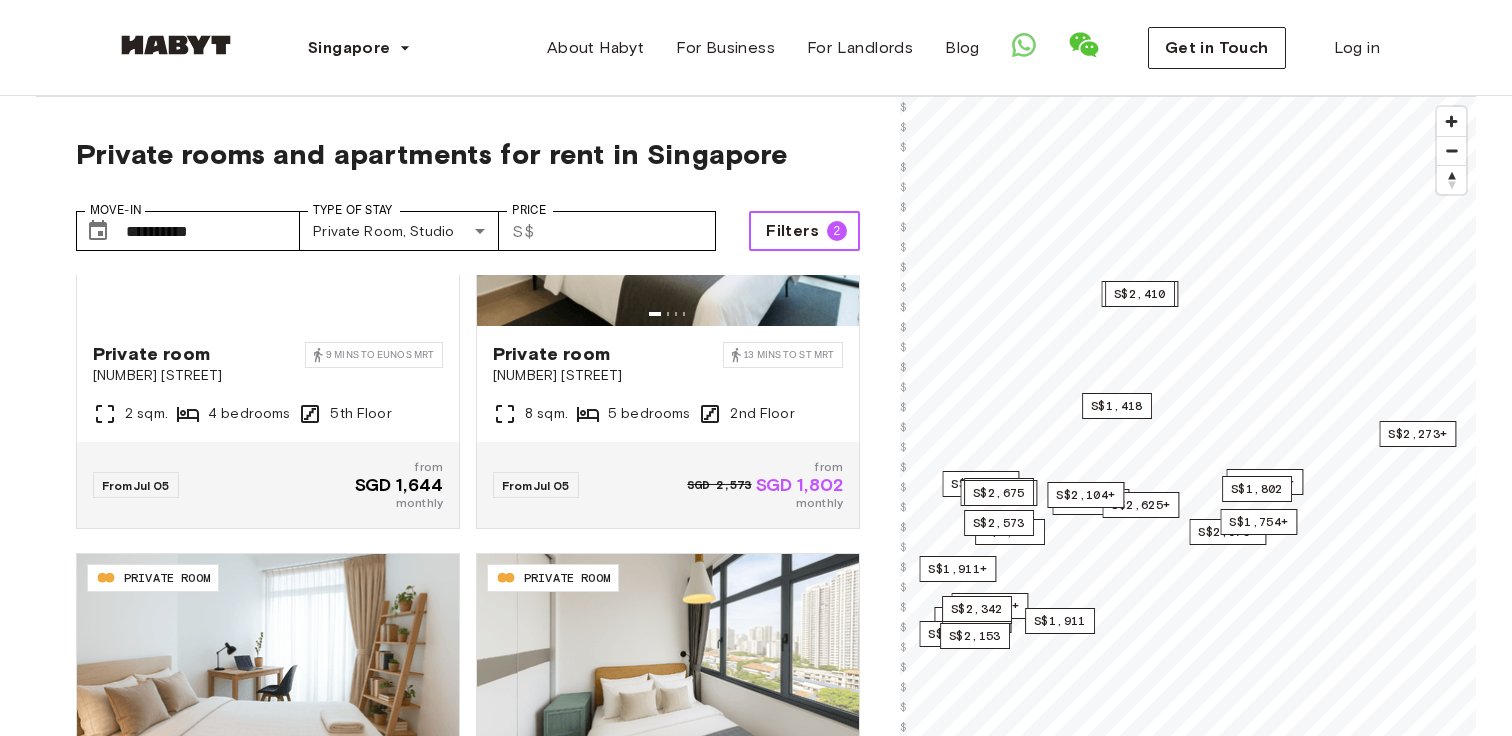 scroll, scrollTop: 199, scrollLeft: 0, axis: vertical 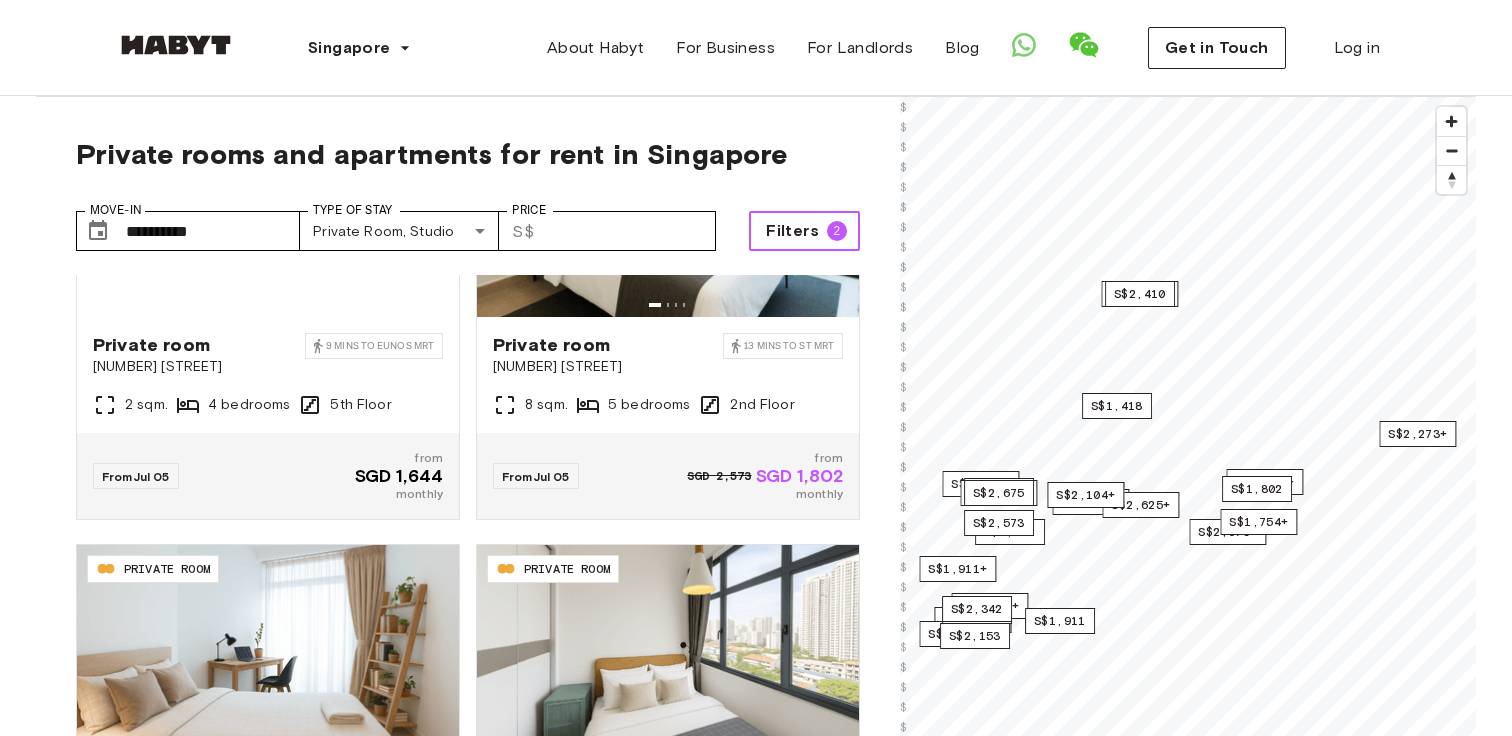 click on "Filters" at bounding box center [792, 231] 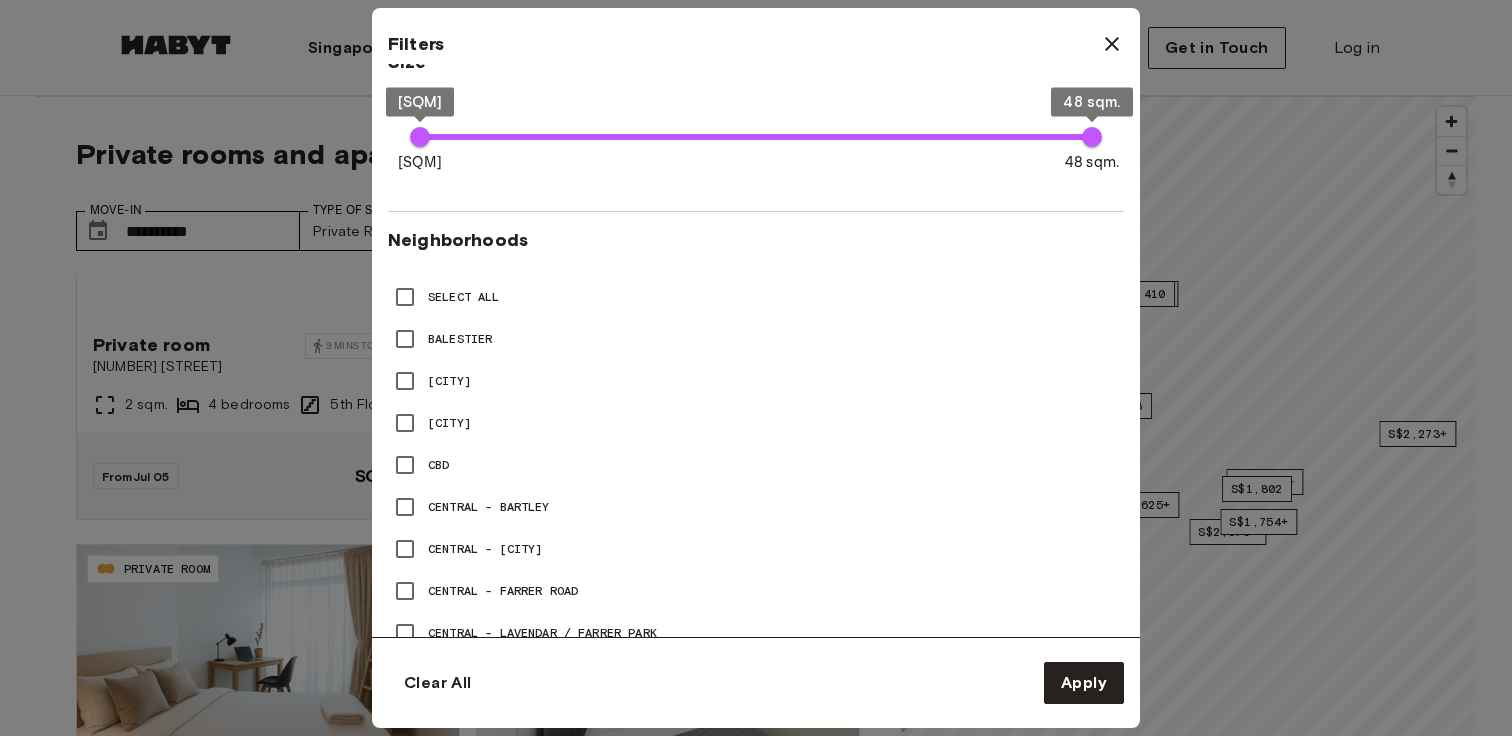 scroll, scrollTop: 265, scrollLeft: 0, axis: vertical 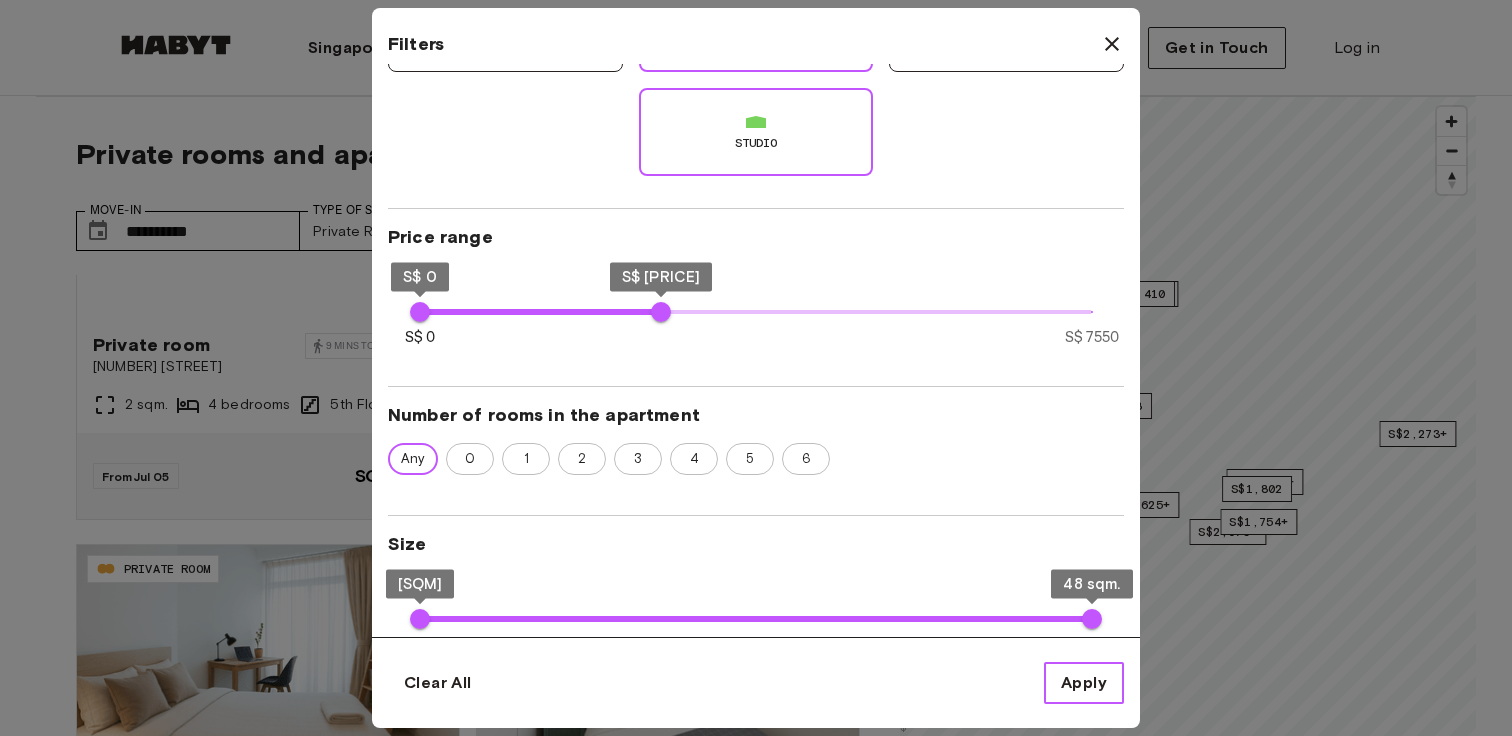 click on "Apply" at bounding box center (1084, 683) 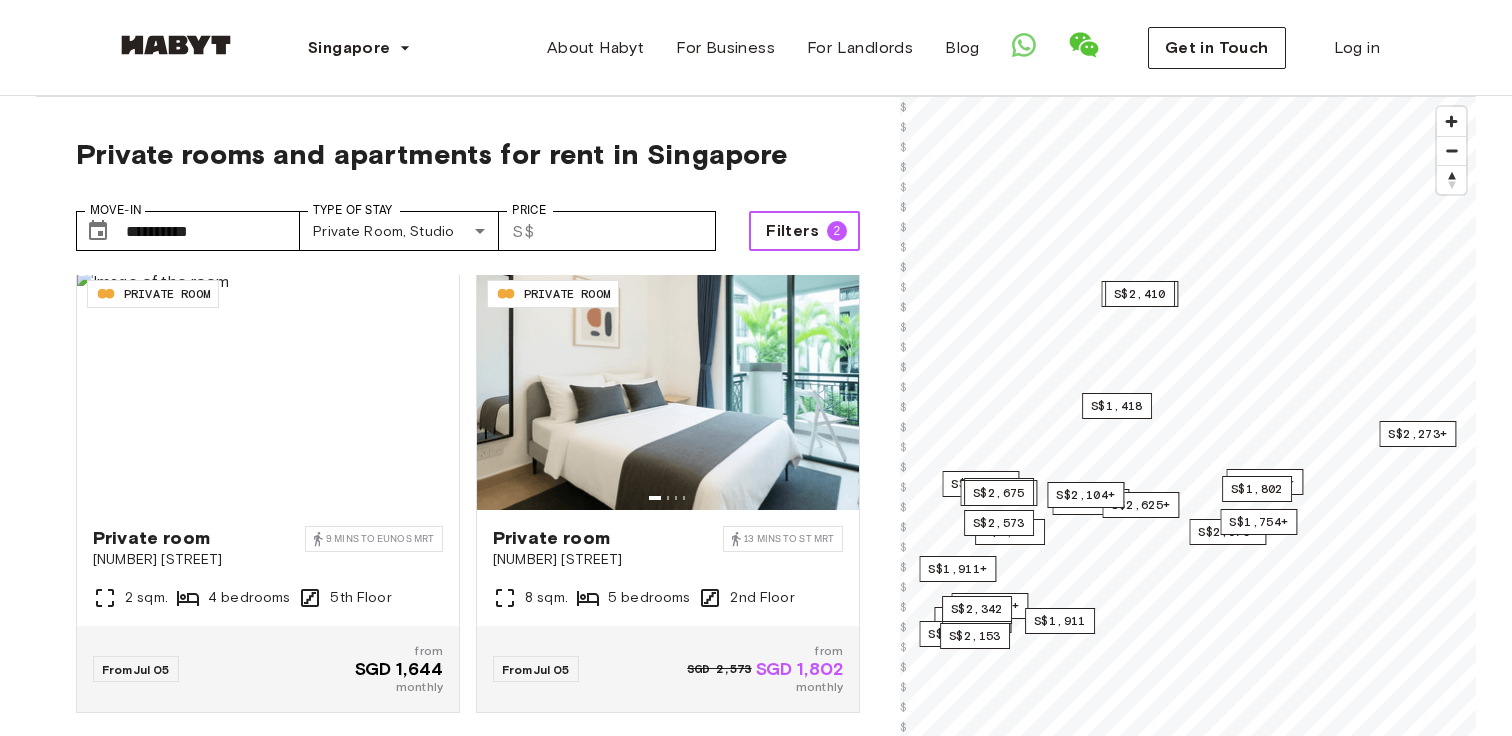 scroll, scrollTop: 0, scrollLeft: 0, axis: both 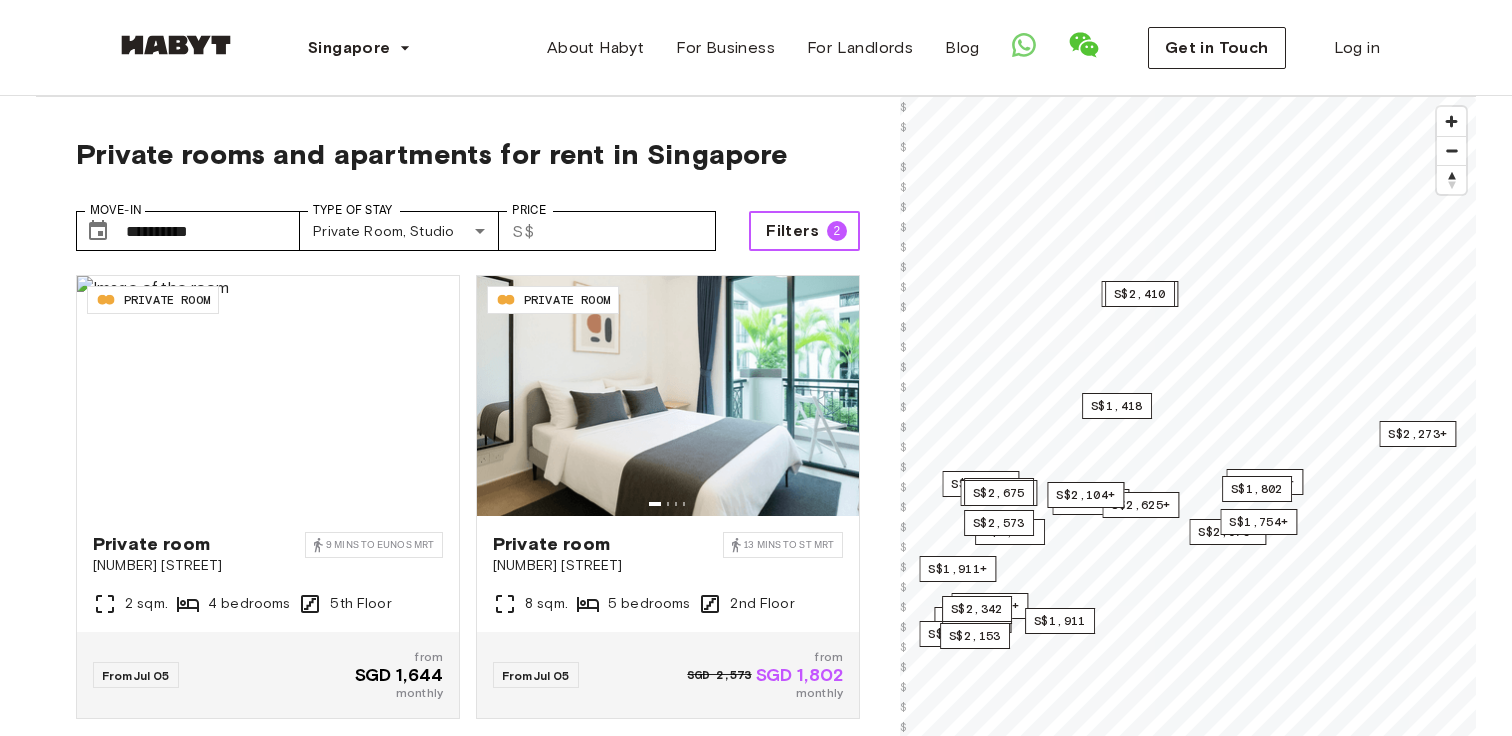 click on "Filters 2" at bounding box center [804, 231] 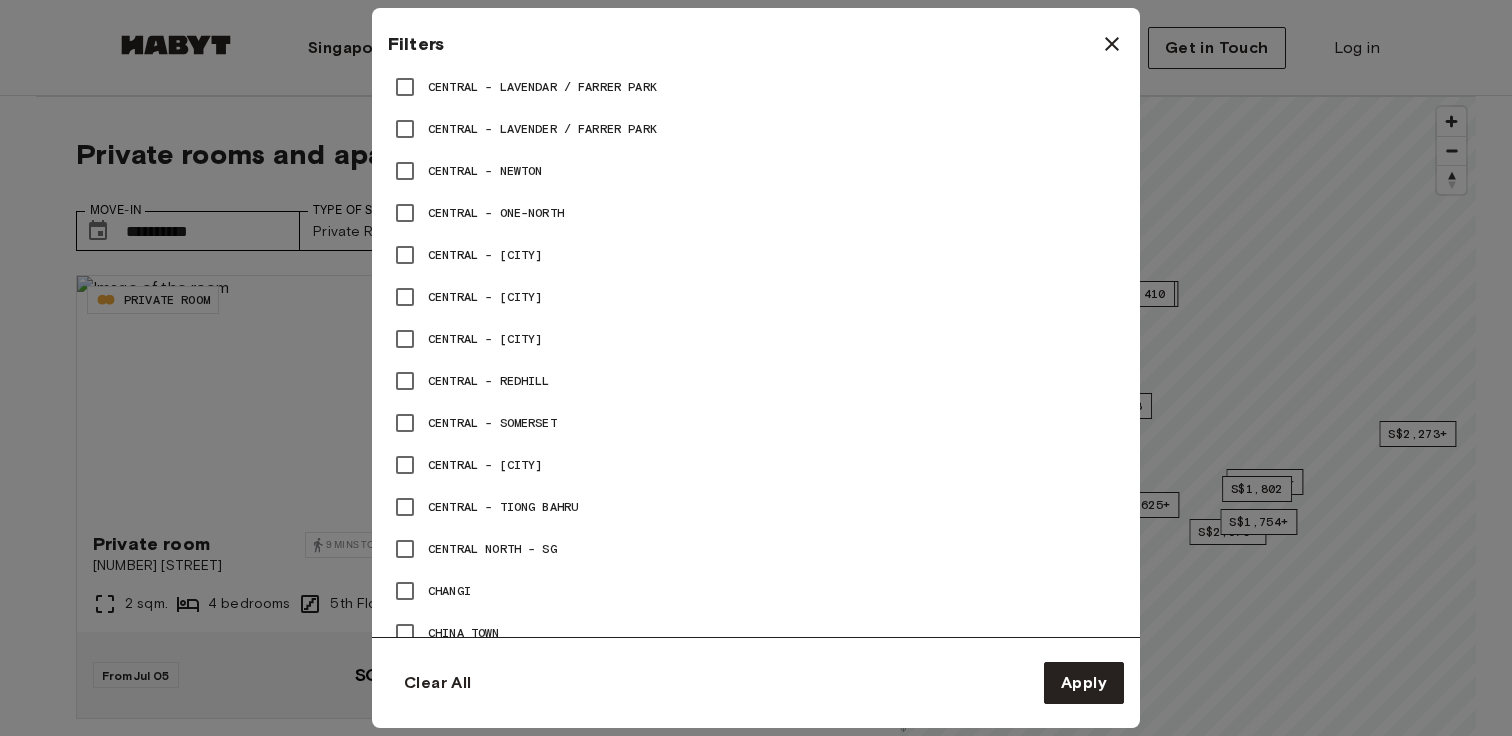 scroll, scrollTop: 1321, scrollLeft: 0, axis: vertical 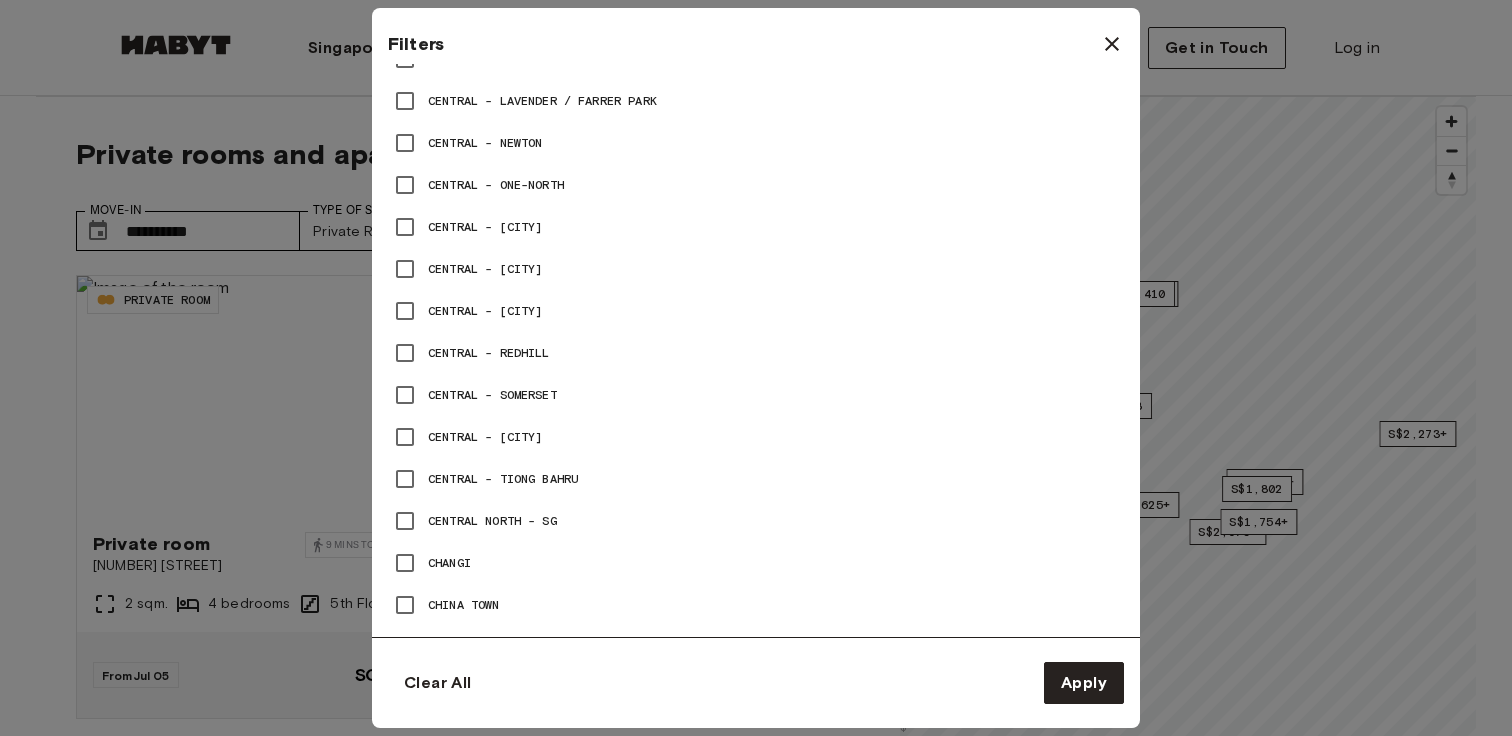 click on "Central - Tiong Bahru" at bounding box center [756, 479] 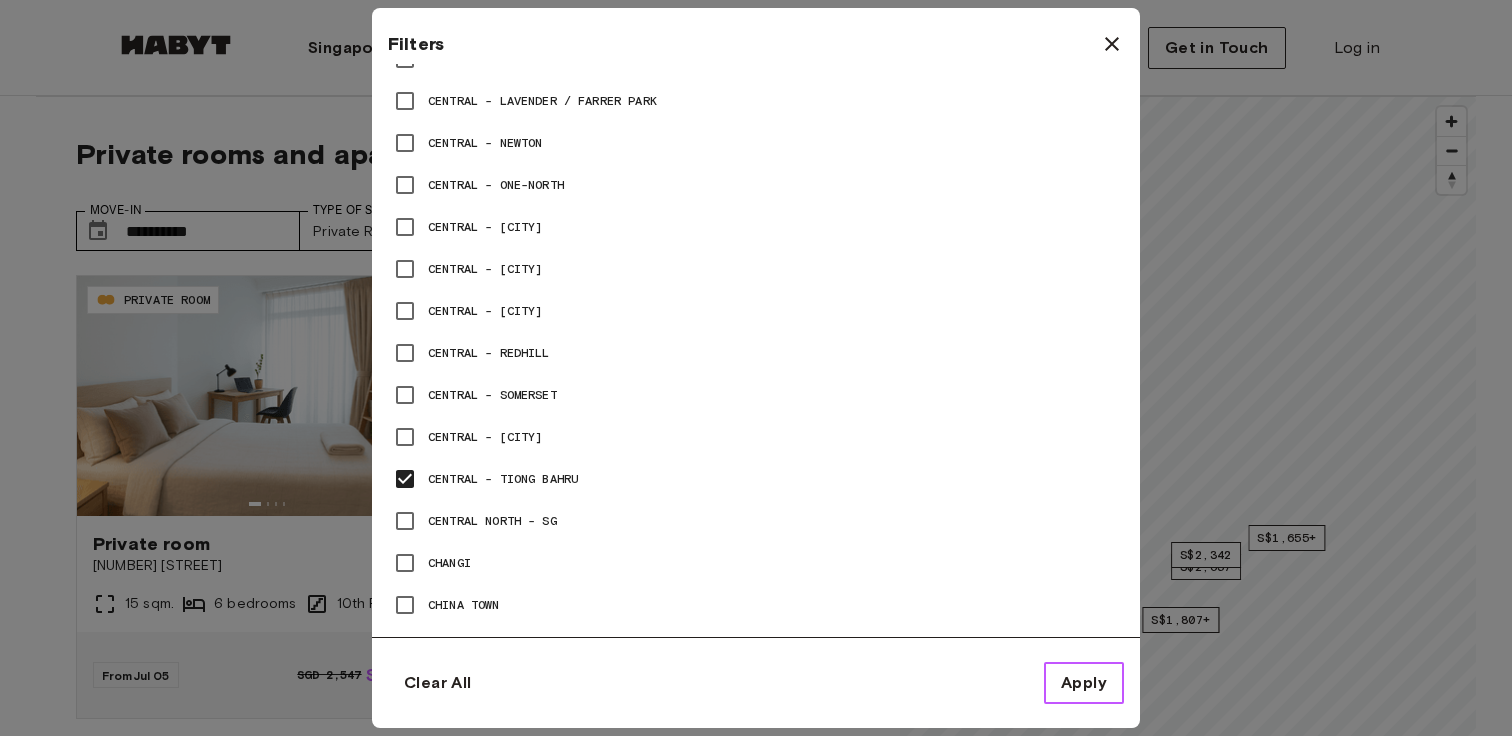 click on "Apply" at bounding box center [1084, 683] 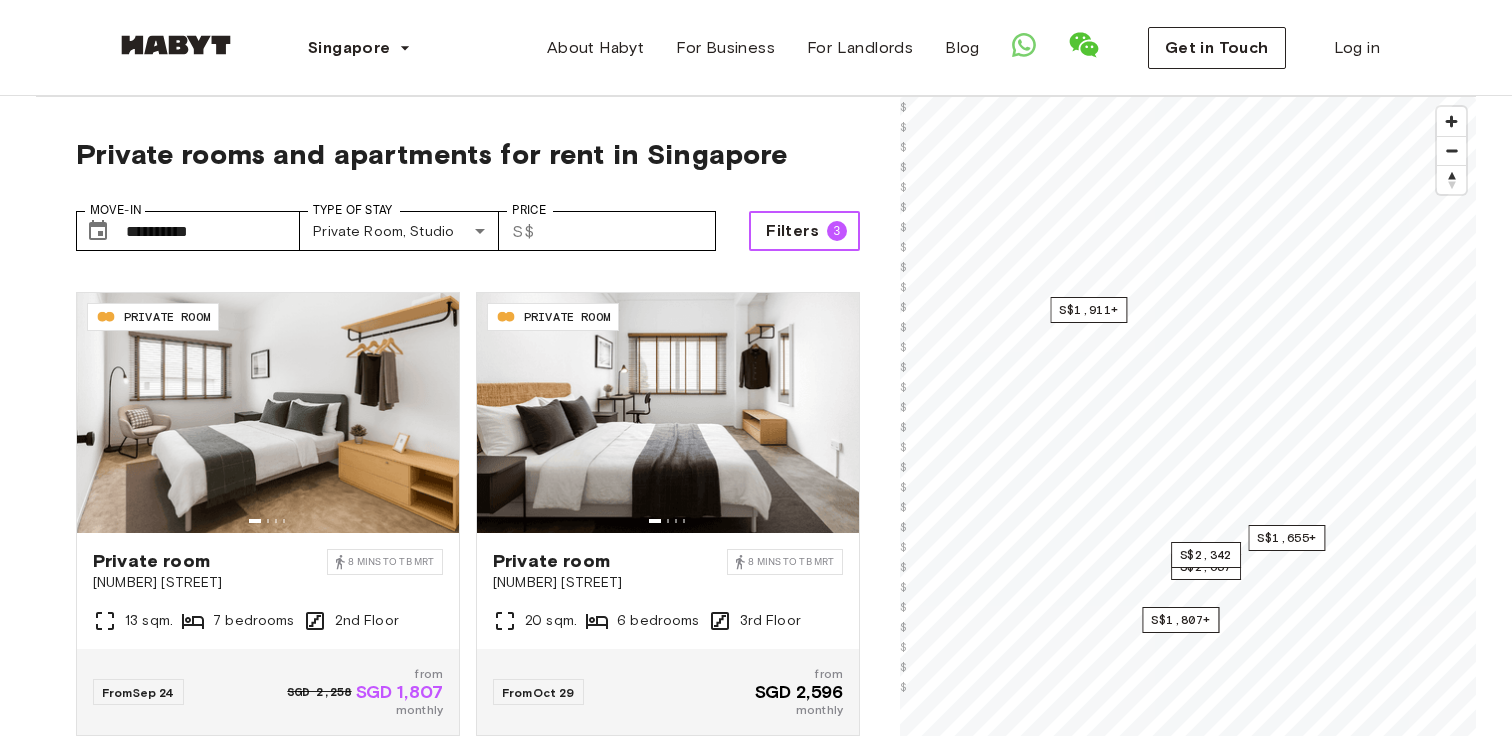 scroll, scrollTop: 1437, scrollLeft: 0, axis: vertical 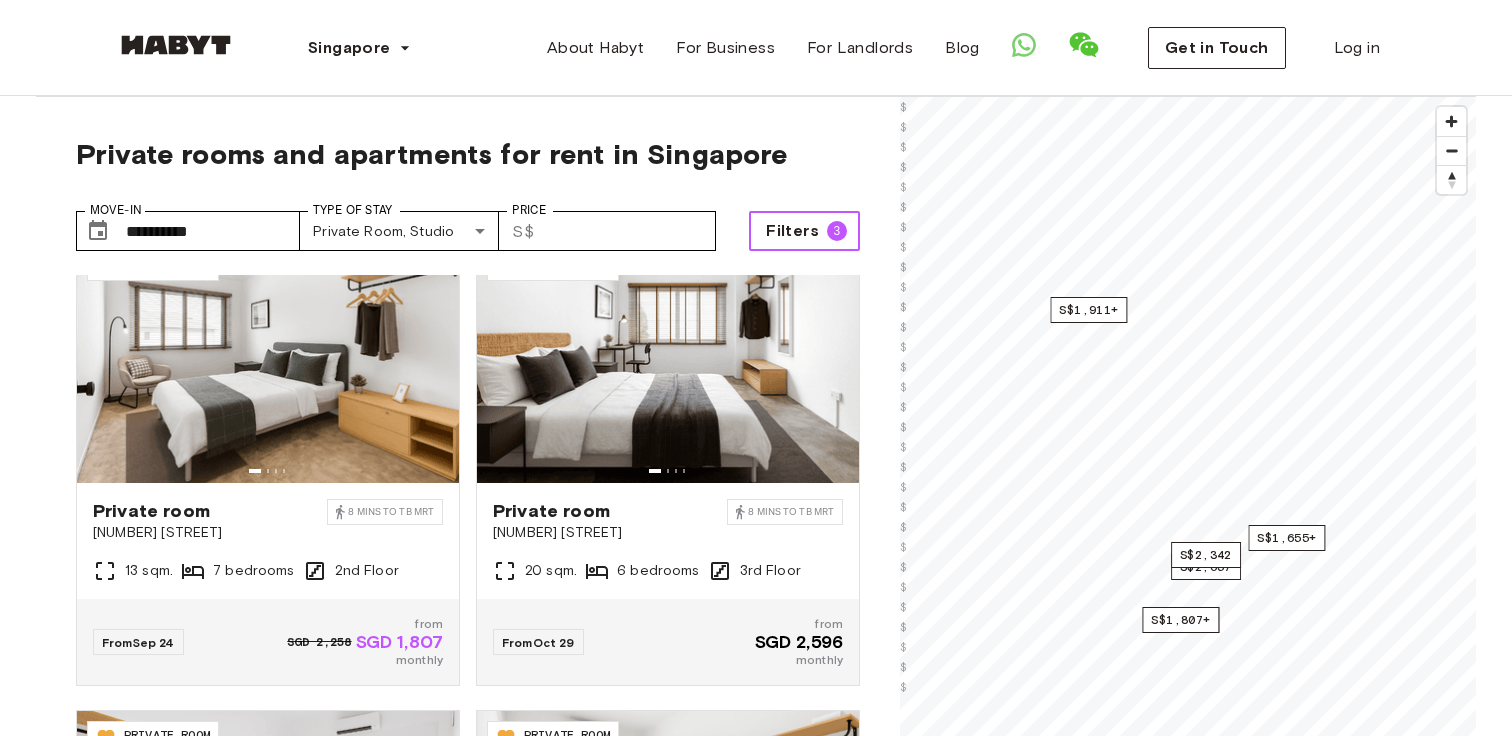 click on "Filters" at bounding box center [792, 231] 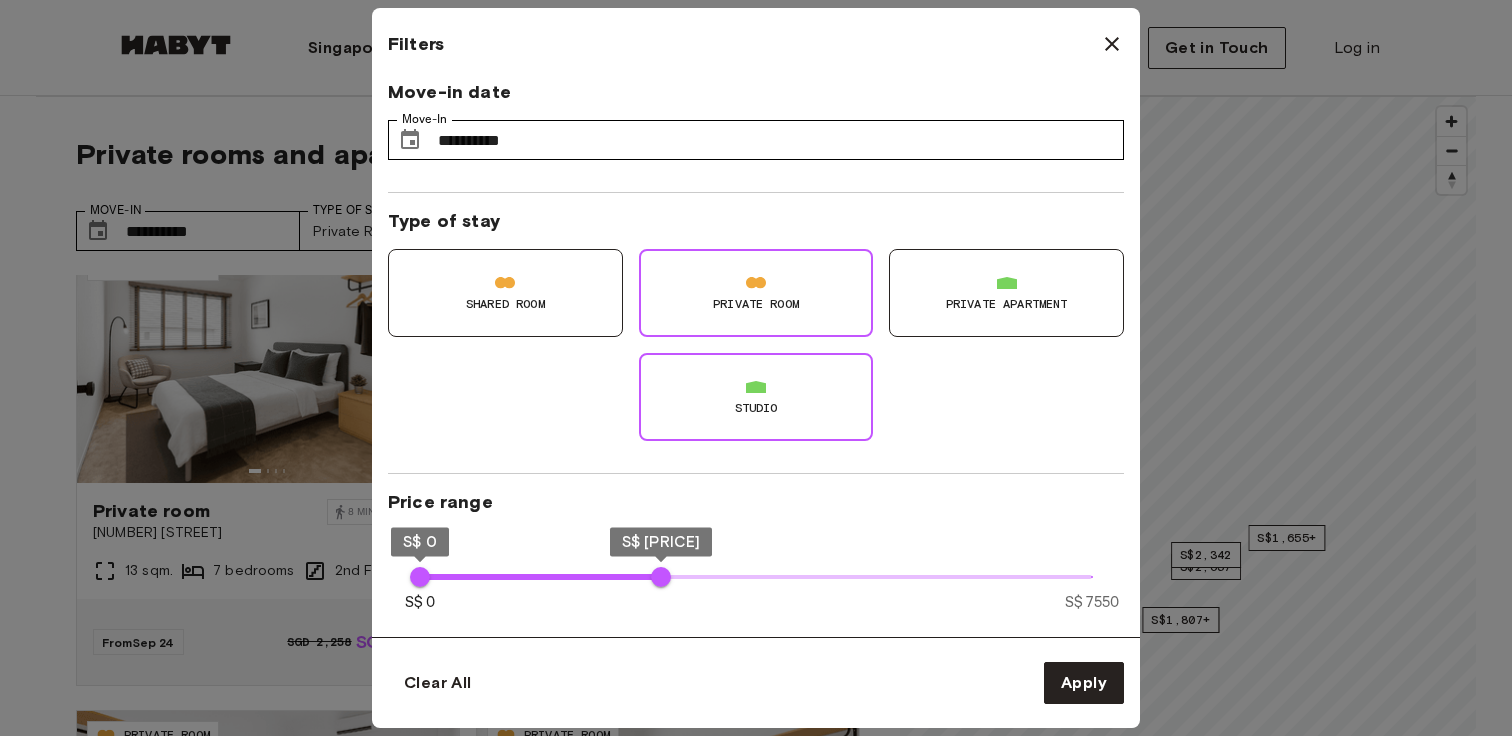 click on "Studio" at bounding box center (756, 304) 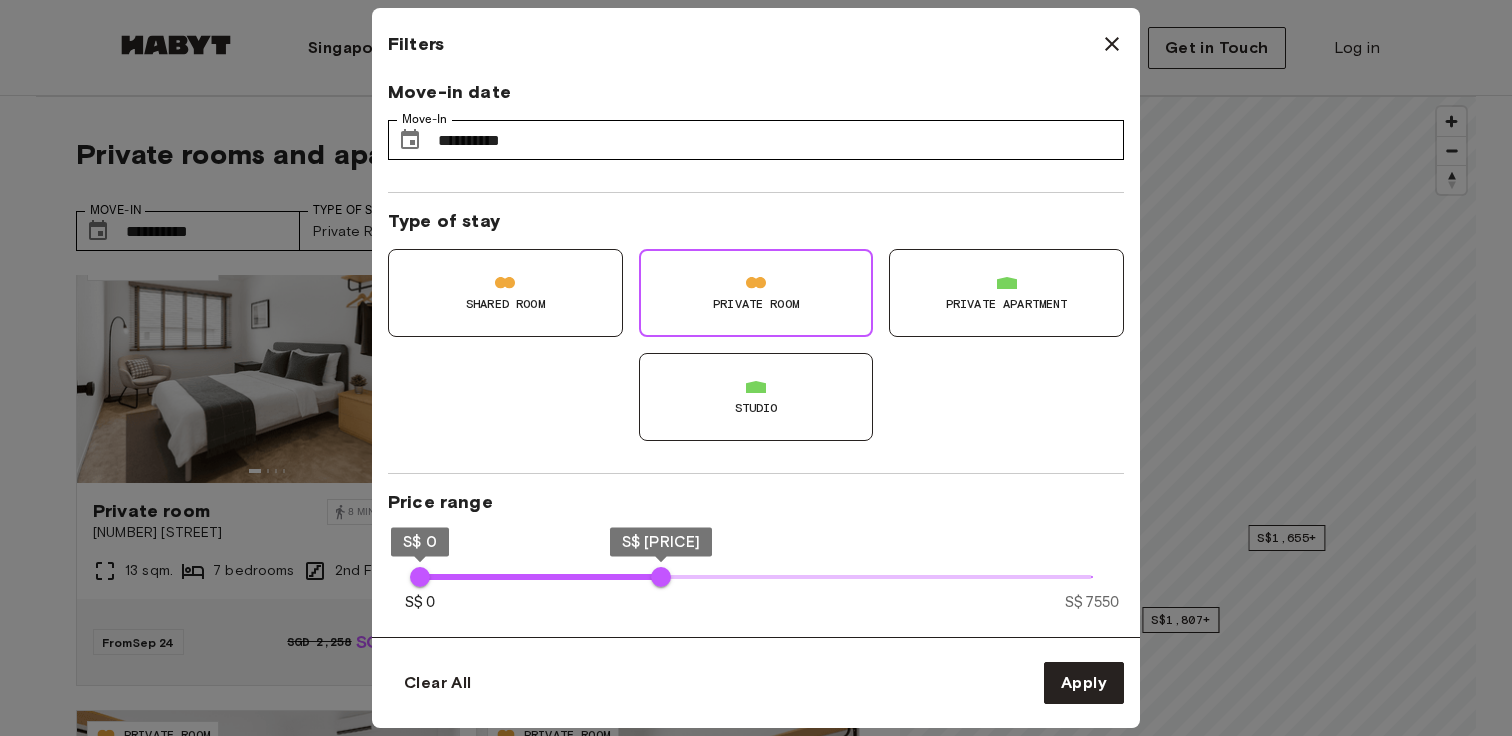 click on "Private Room" at bounding box center [756, 304] 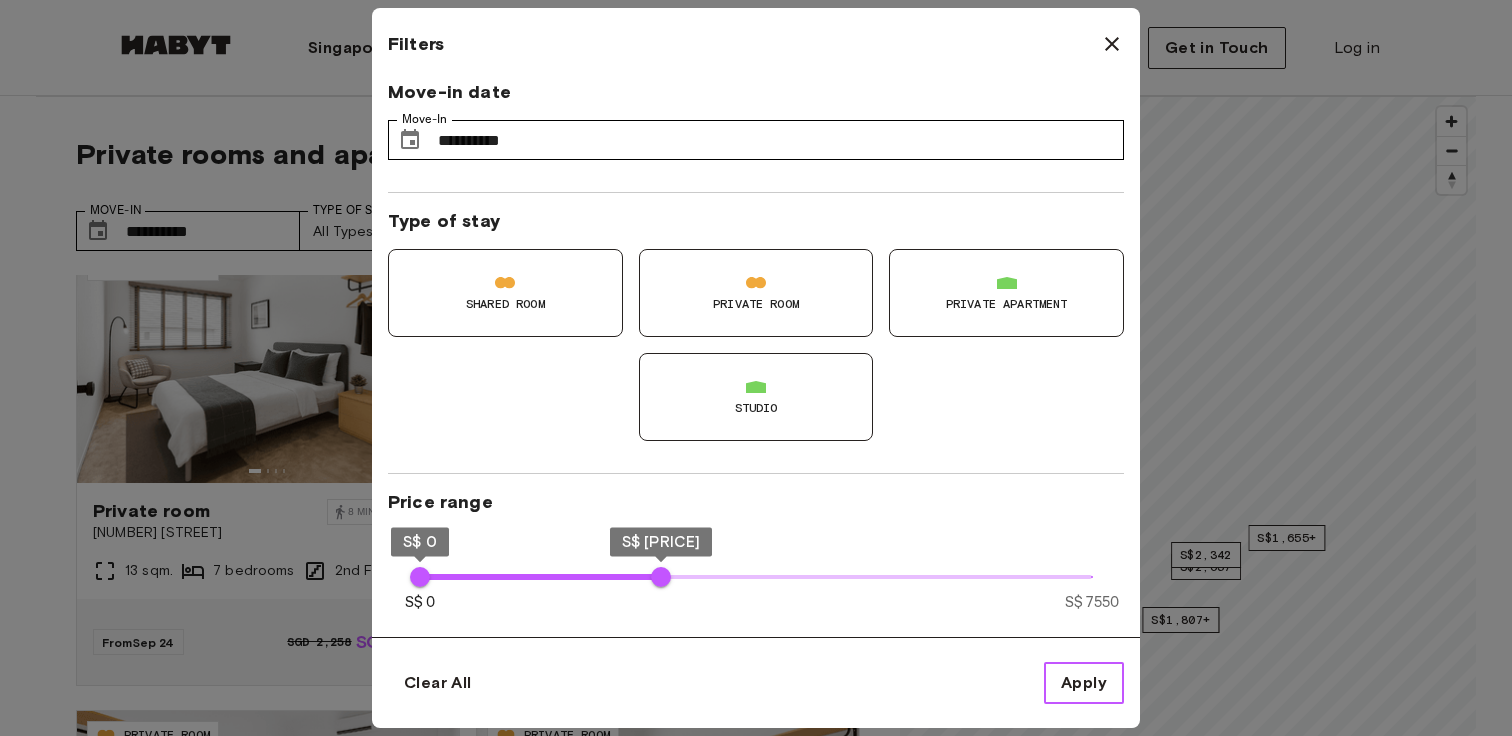 click on "Apply" at bounding box center (1084, 683) 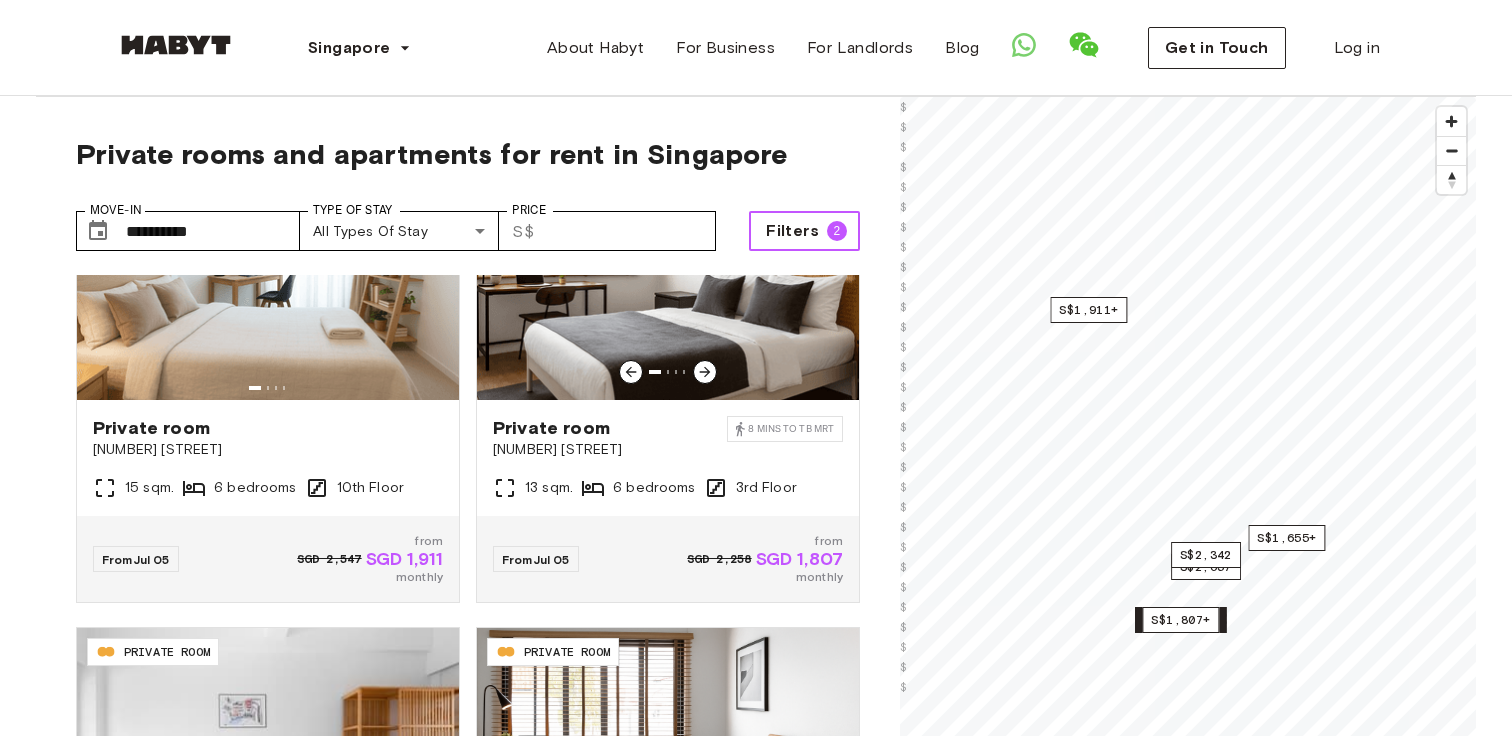 scroll, scrollTop: 0, scrollLeft: 0, axis: both 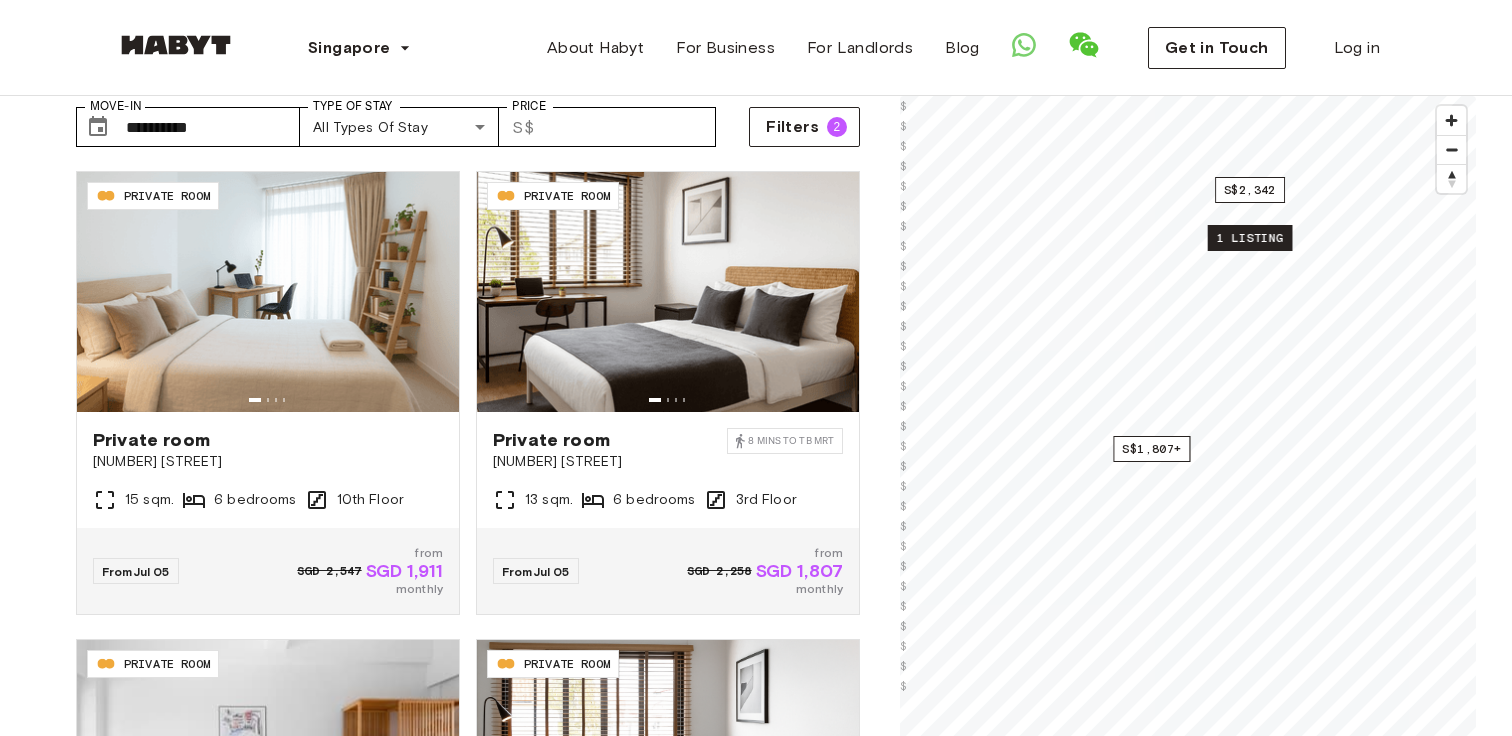 click on "1 listing" at bounding box center [1250, 238] 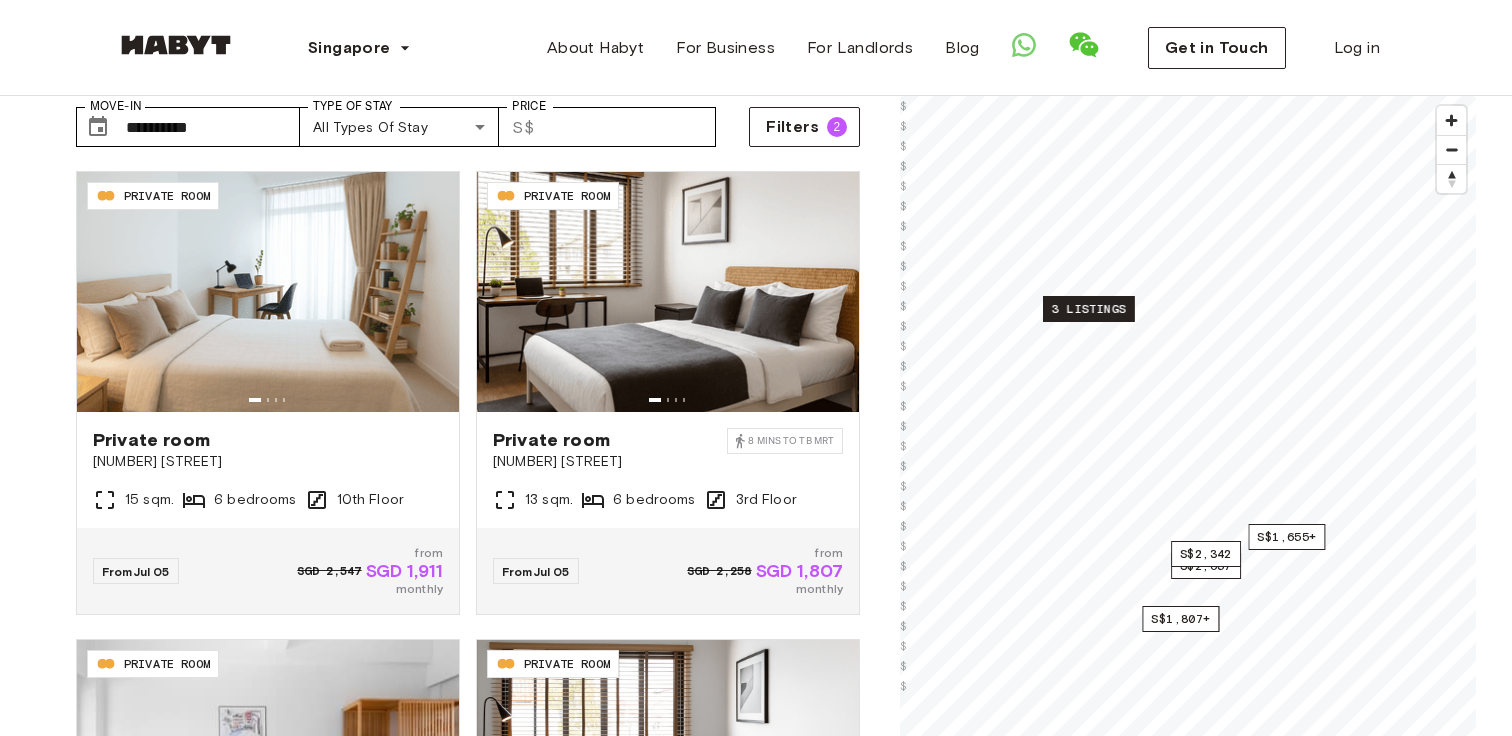 click on "3 listings" at bounding box center [1089, 309] 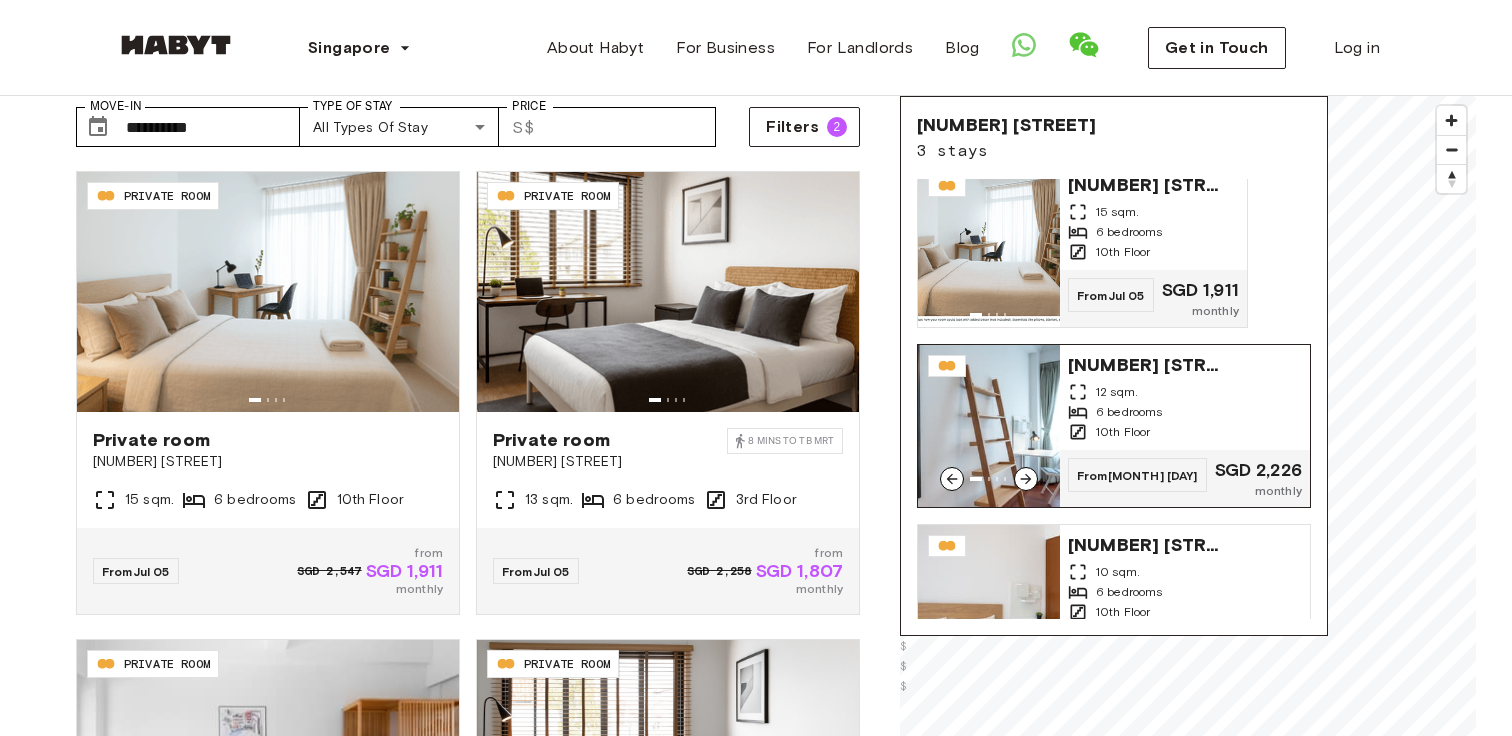 scroll, scrollTop: 0, scrollLeft: 0, axis: both 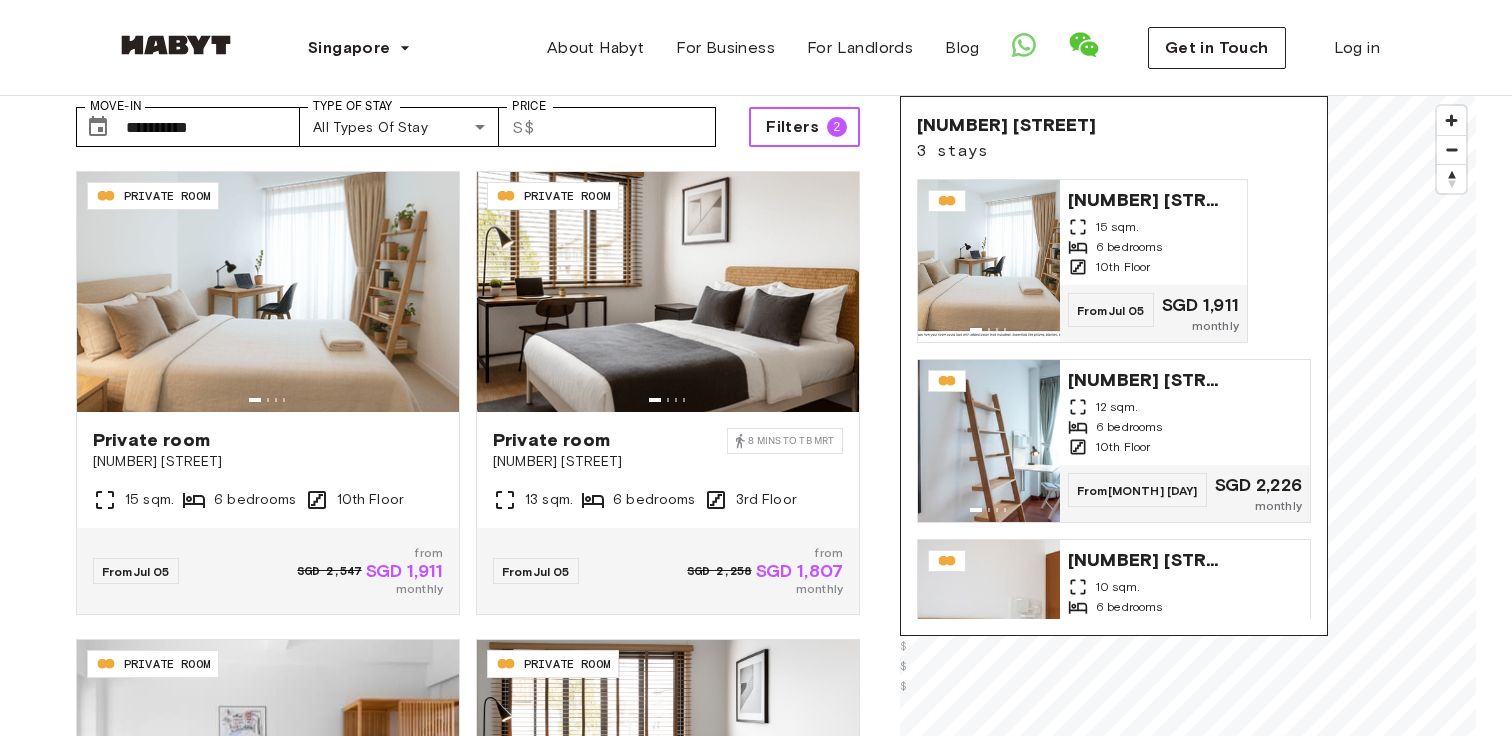 click on "Filters" at bounding box center (792, 127) 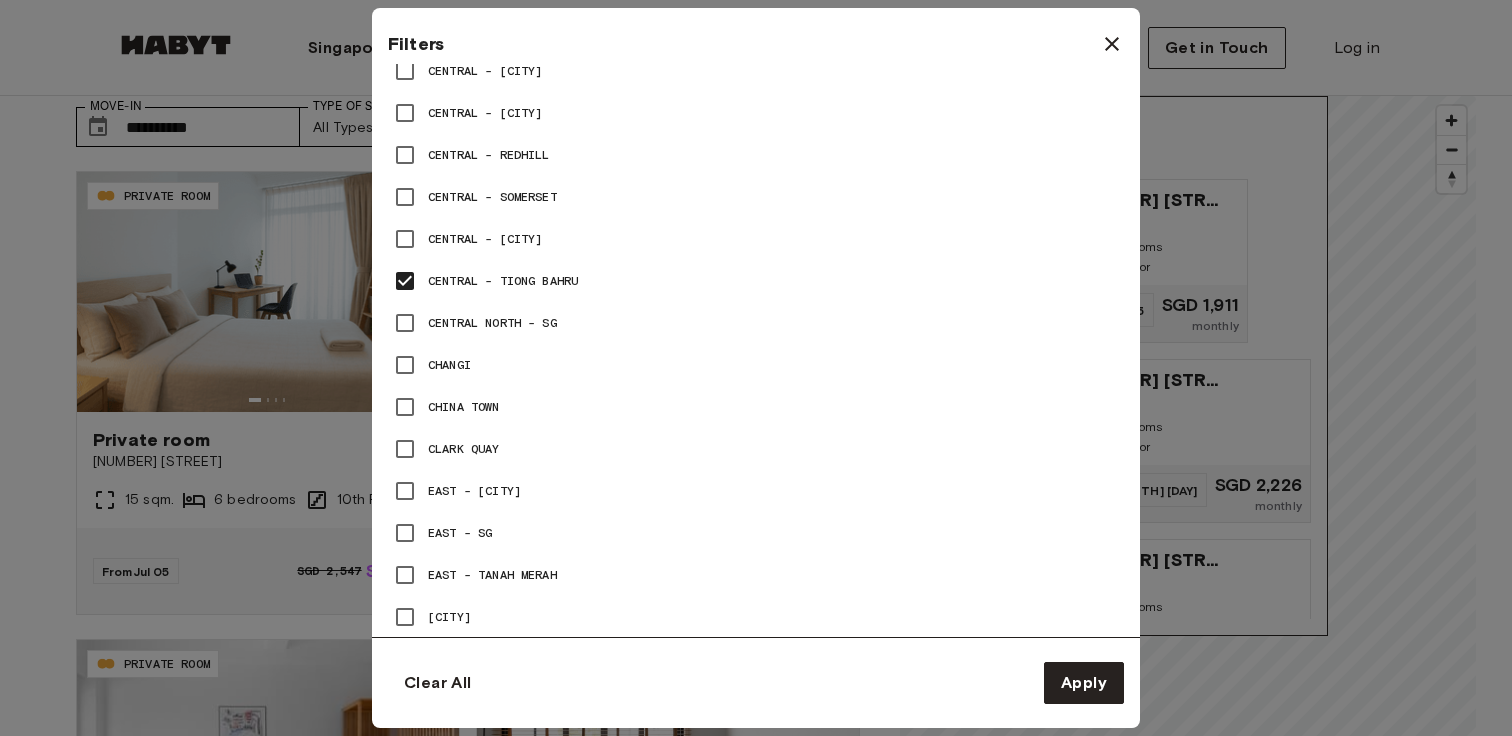 scroll, scrollTop: 1553, scrollLeft: 0, axis: vertical 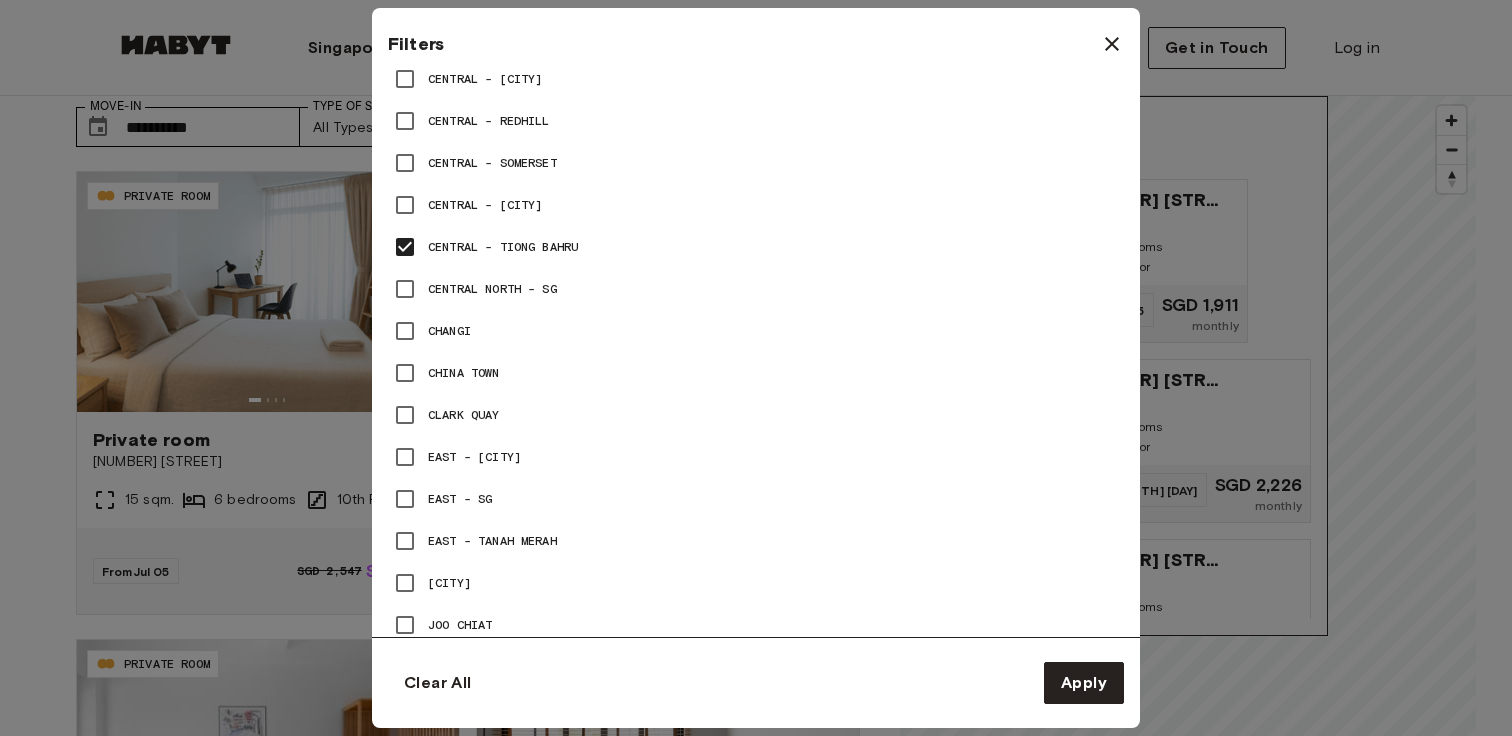 click on "Central - Tiong Bahru" at bounding box center (756, 247) 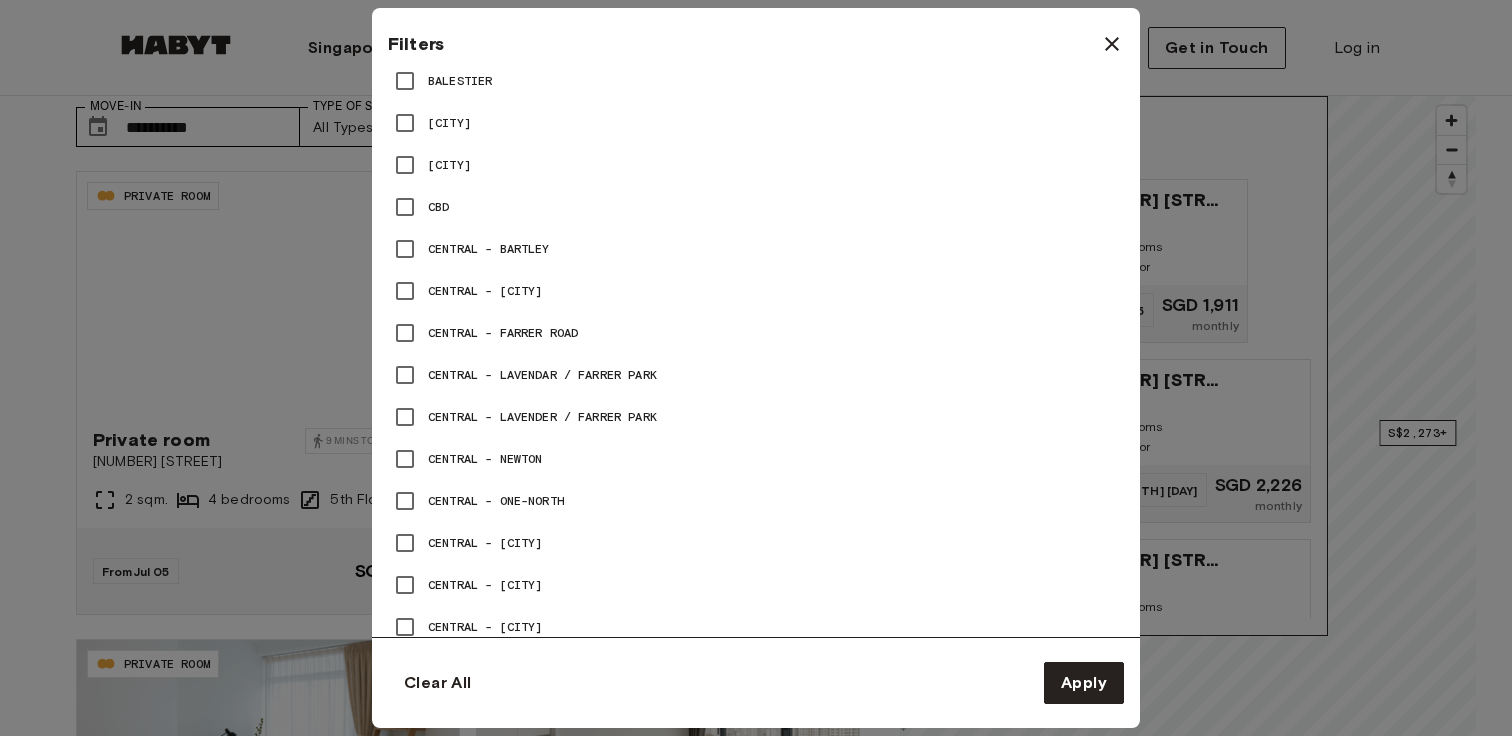 scroll, scrollTop: 991, scrollLeft: 0, axis: vertical 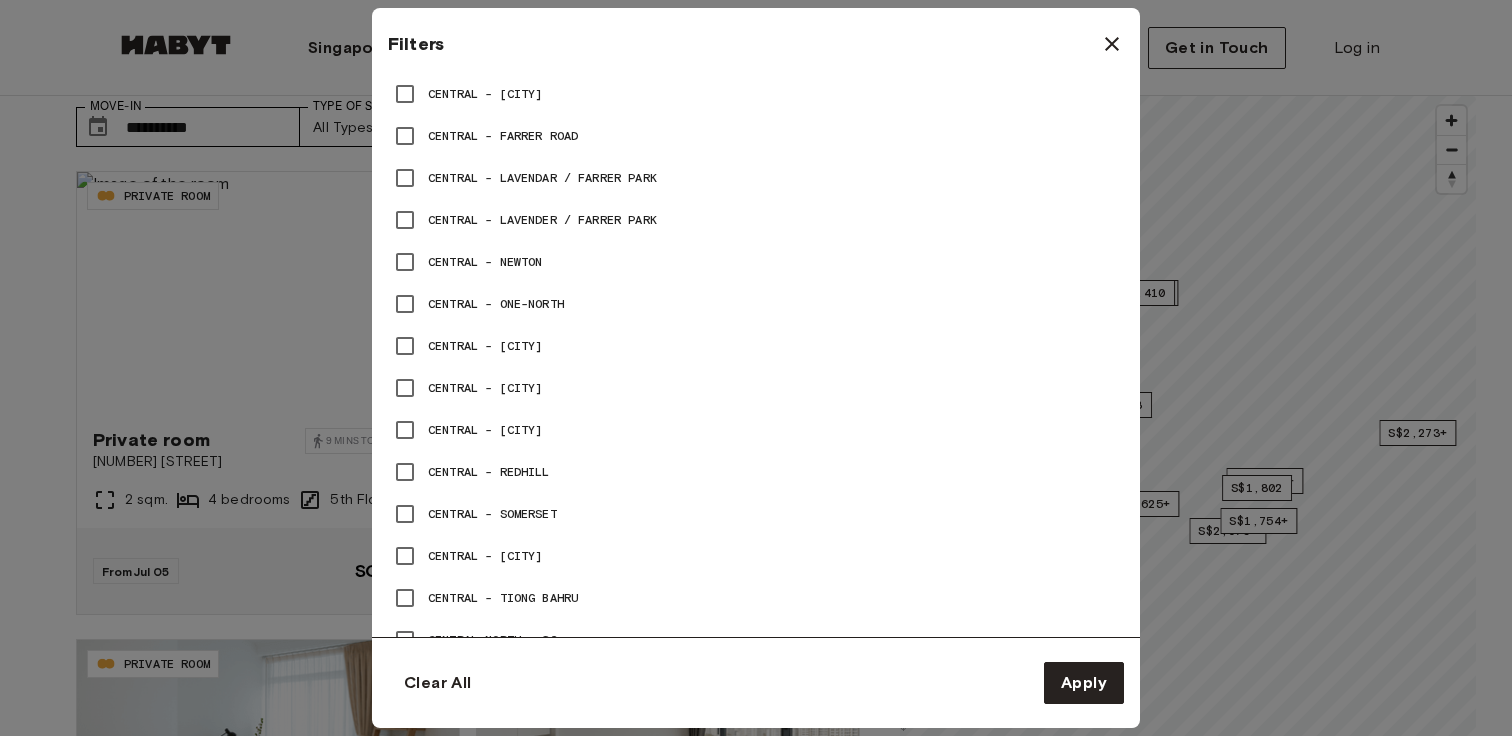 click on "Central - Orchard" at bounding box center [485, 346] 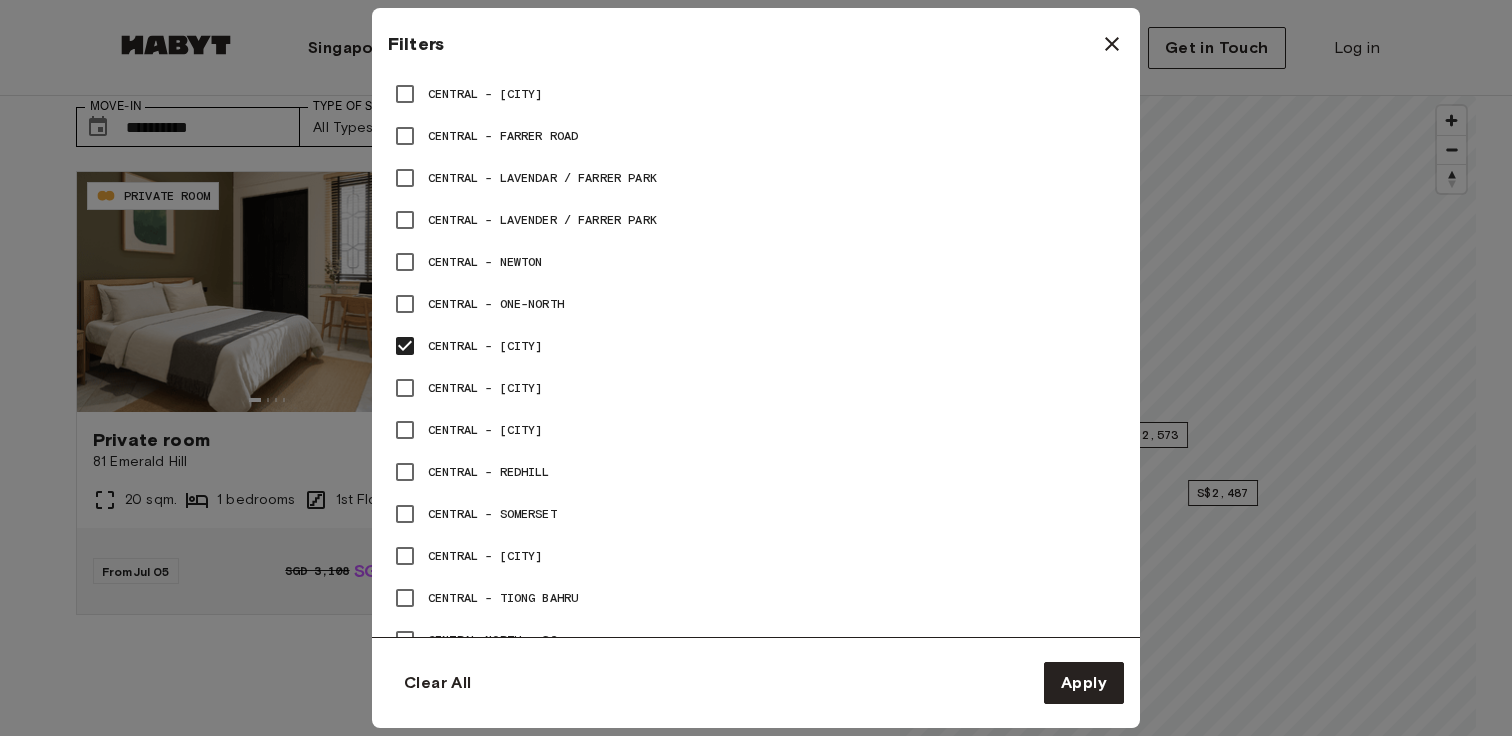 click on "Central - Orchard" at bounding box center (485, 346) 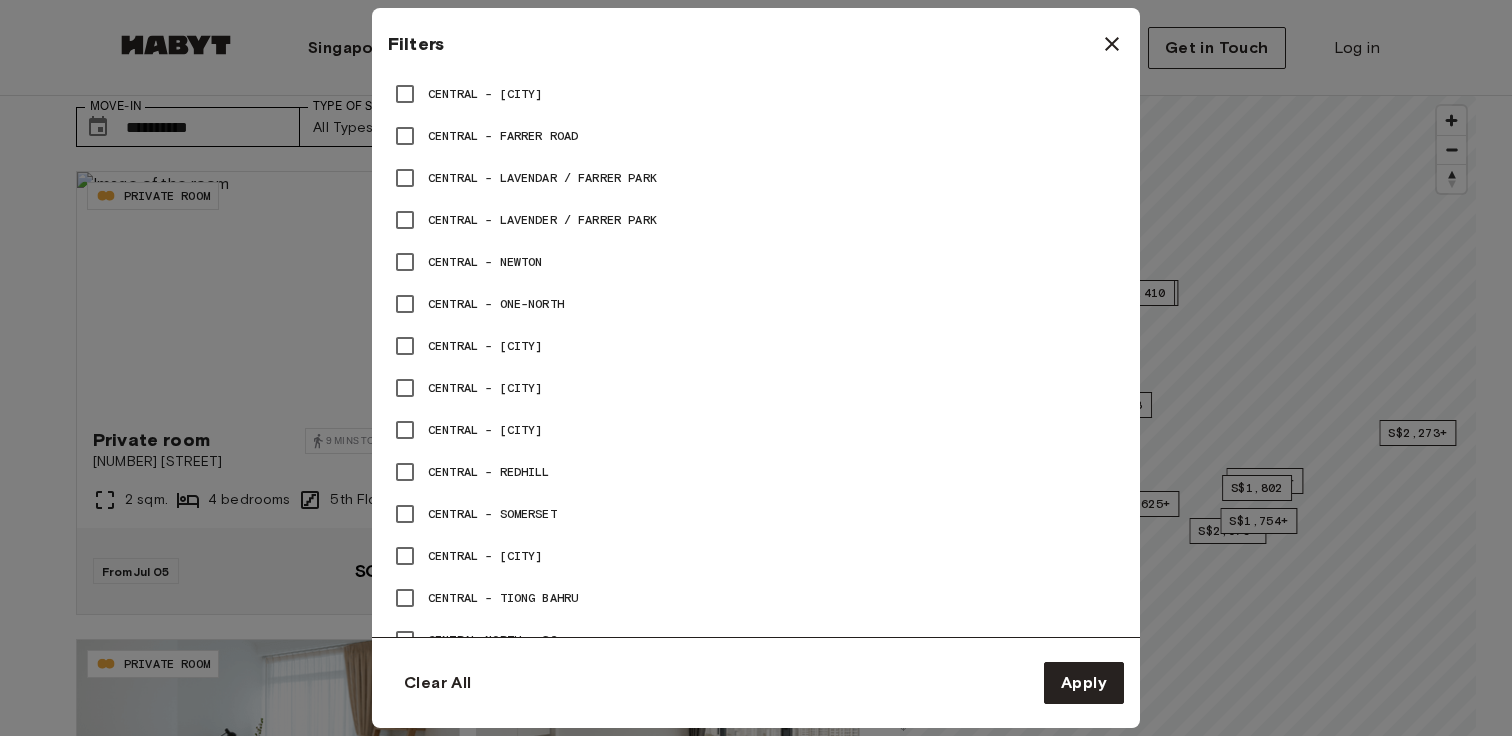 click on "Central - Orchard" at bounding box center [485, 346] 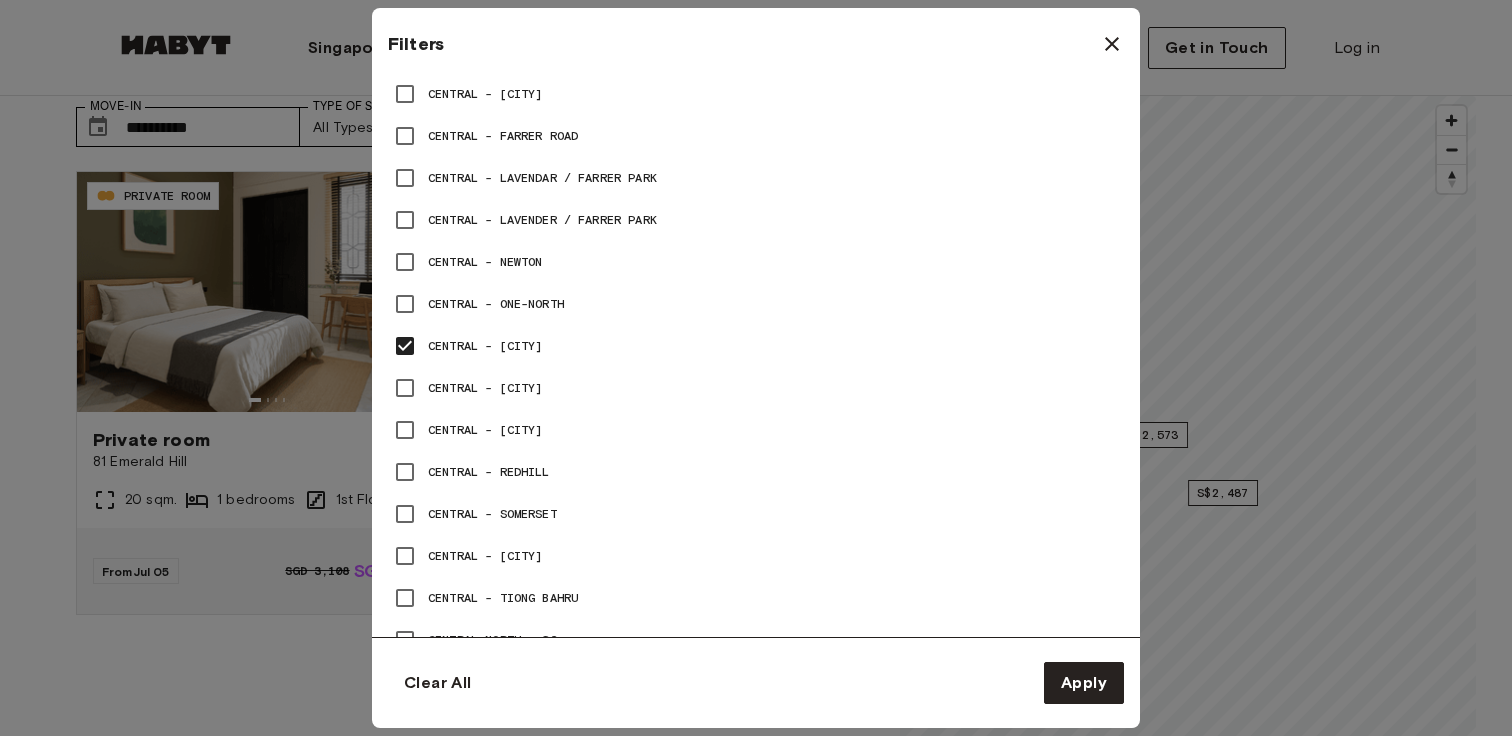 click on "Central - One-North" at bounding box center (496, 304) 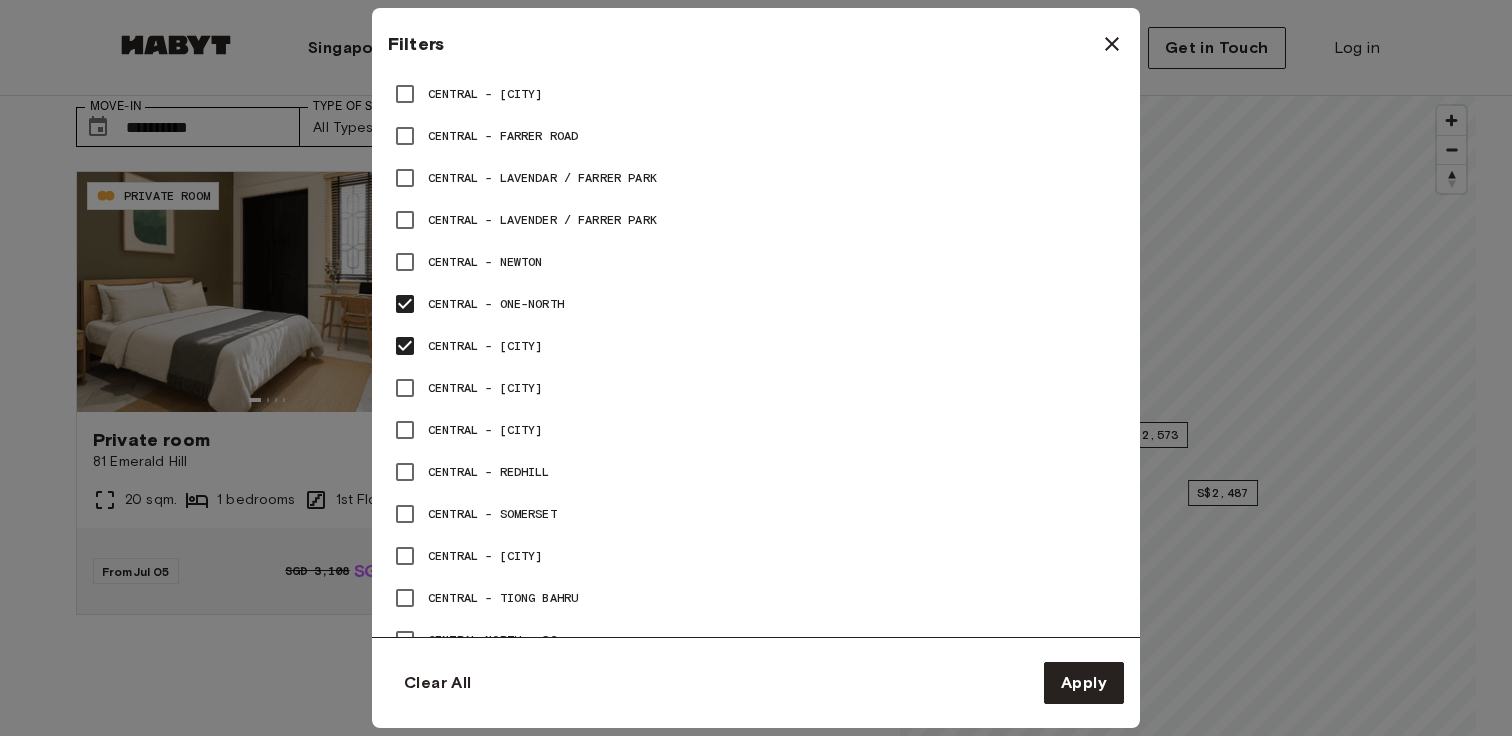 click on "Central - Outram" at bounding box center (485, 388) 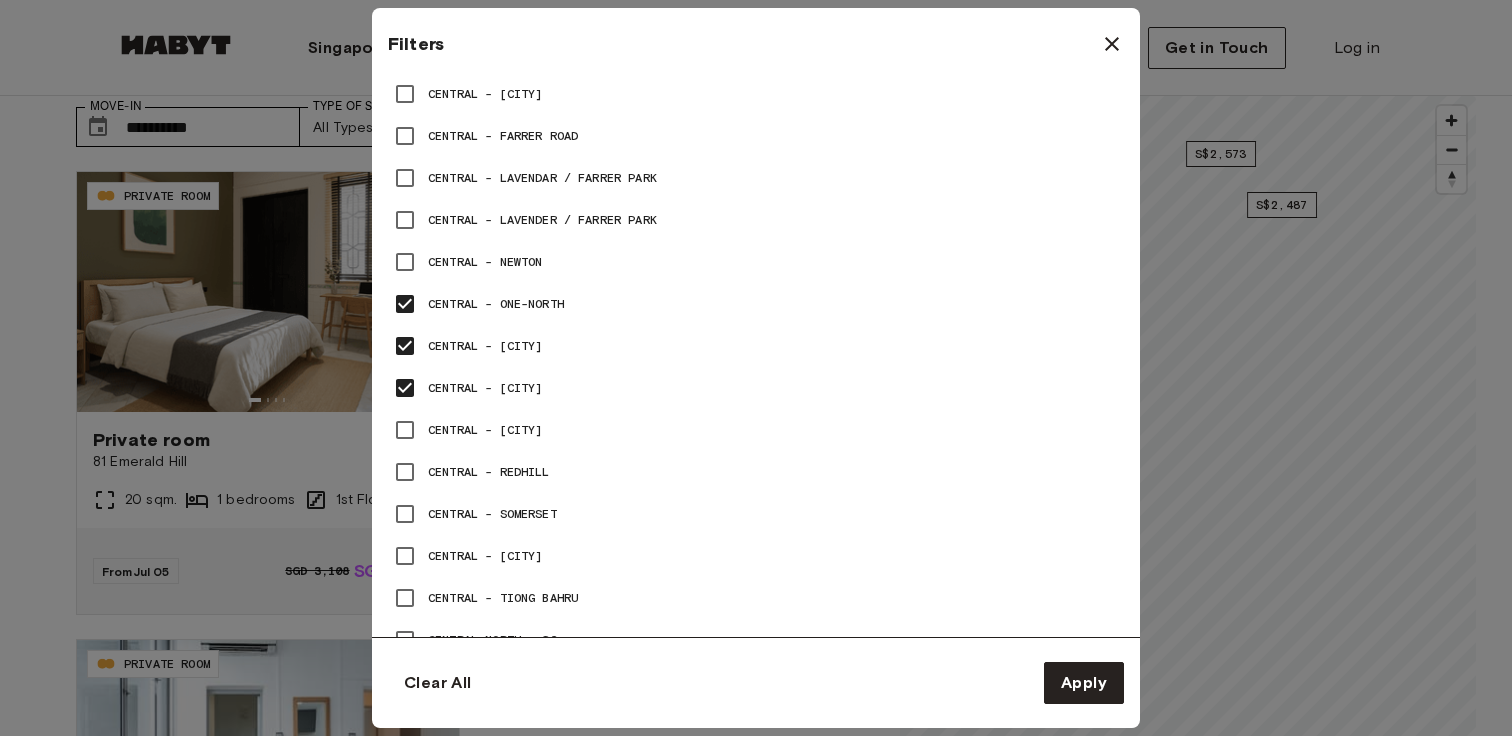 click on "Central - Outram" at bounding box center (485, 388) 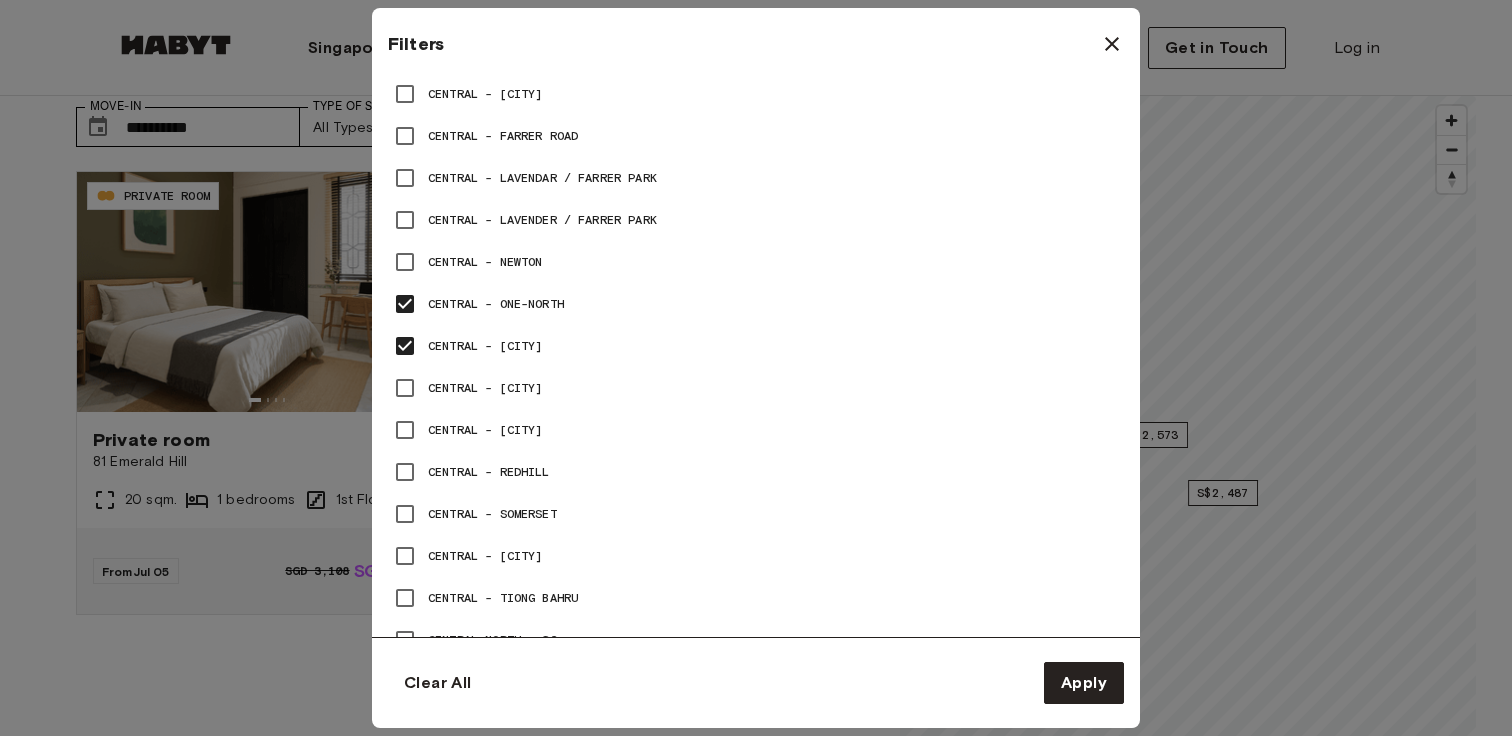 click on "Central - Raffles Place" at bounding box center (485, 430) 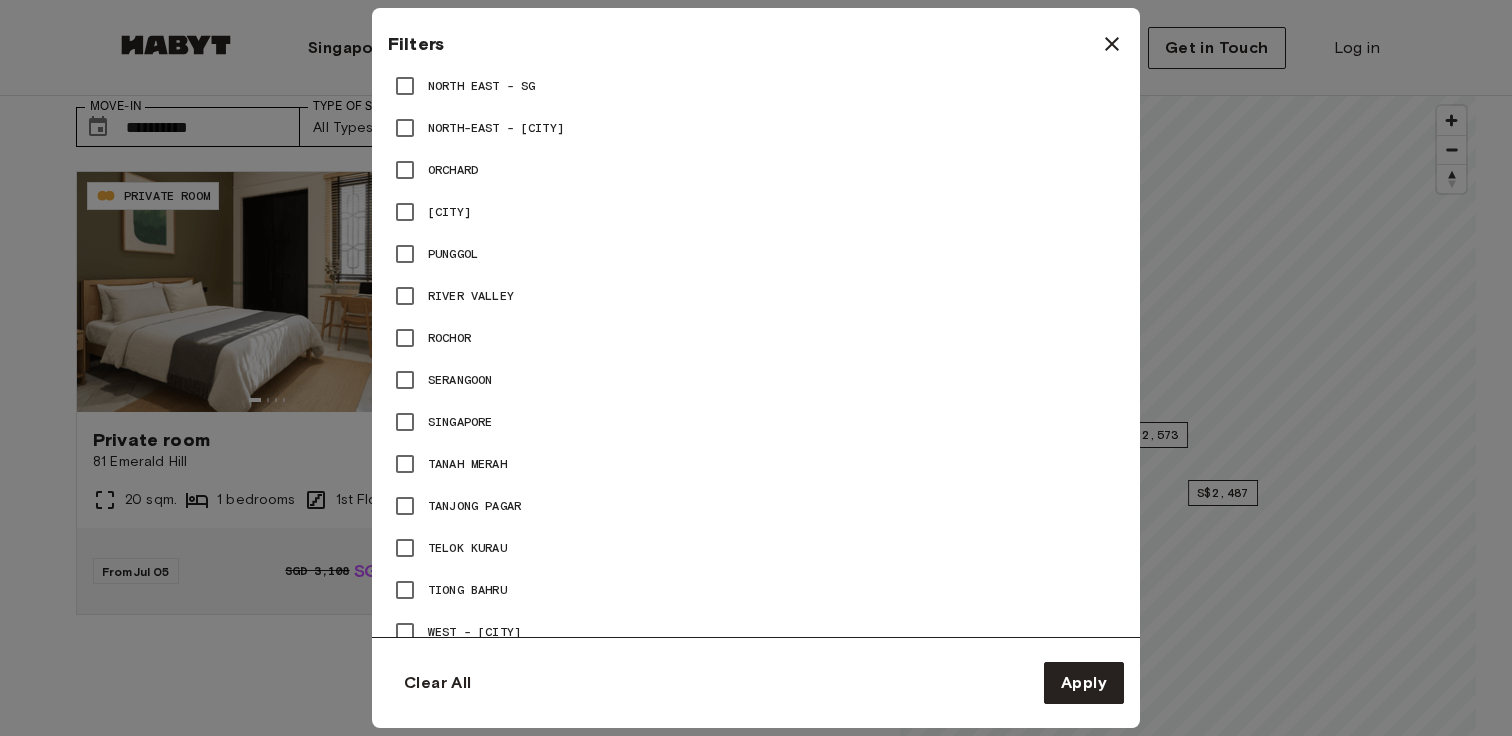 scroll, scrollTop: 2469, scrollLeft: 0, axis: vertical 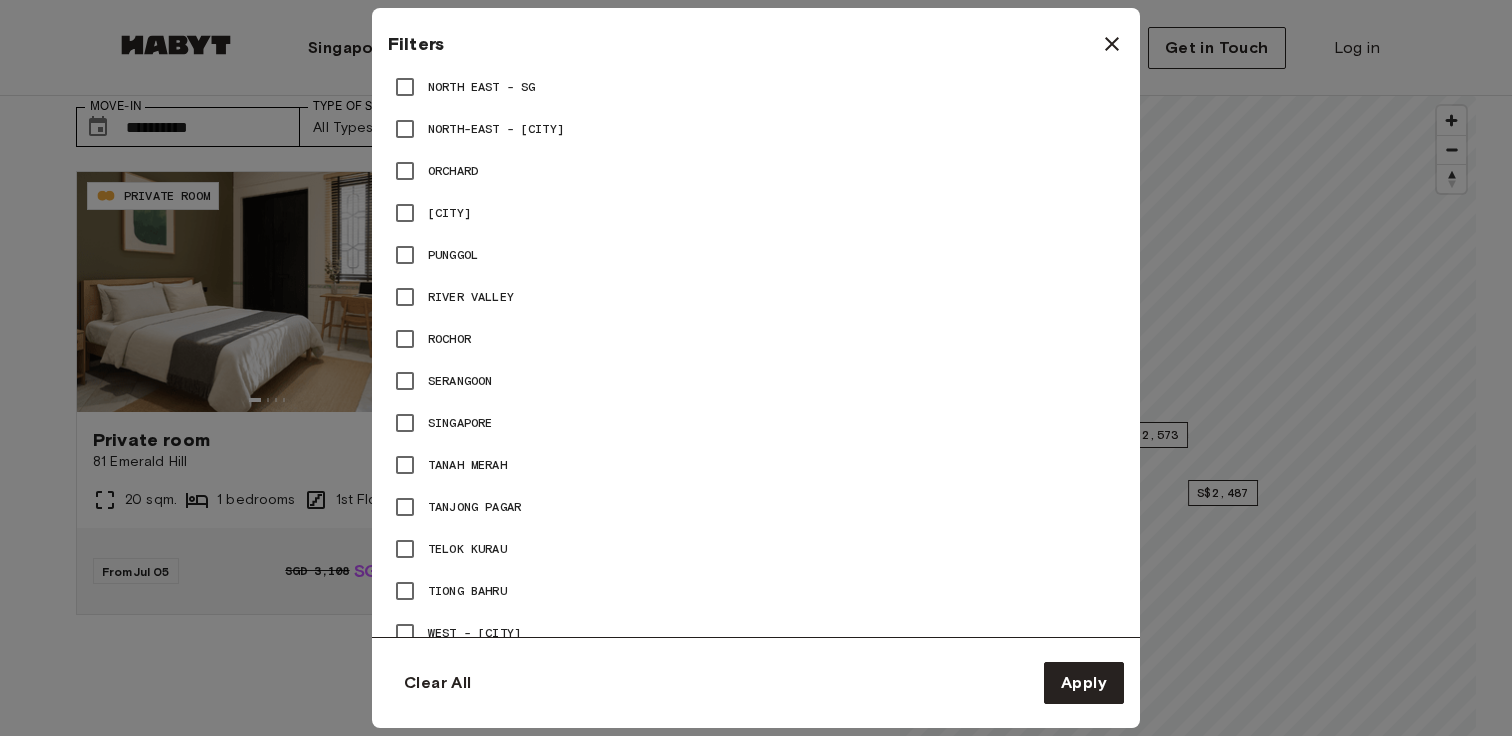click on "River Valley" at bounding box center (471, 297) 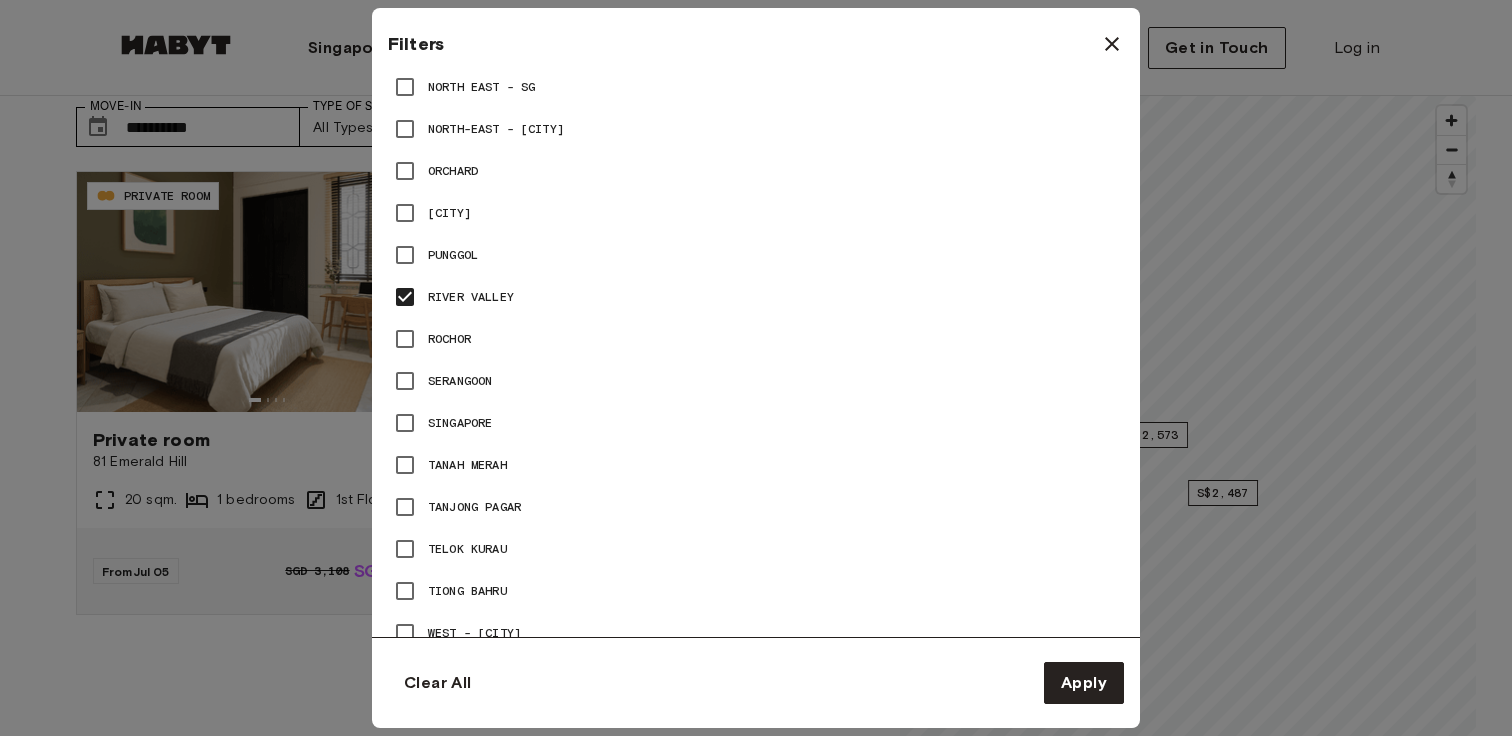 click on "Orchard" at bounding box center (453, 171) 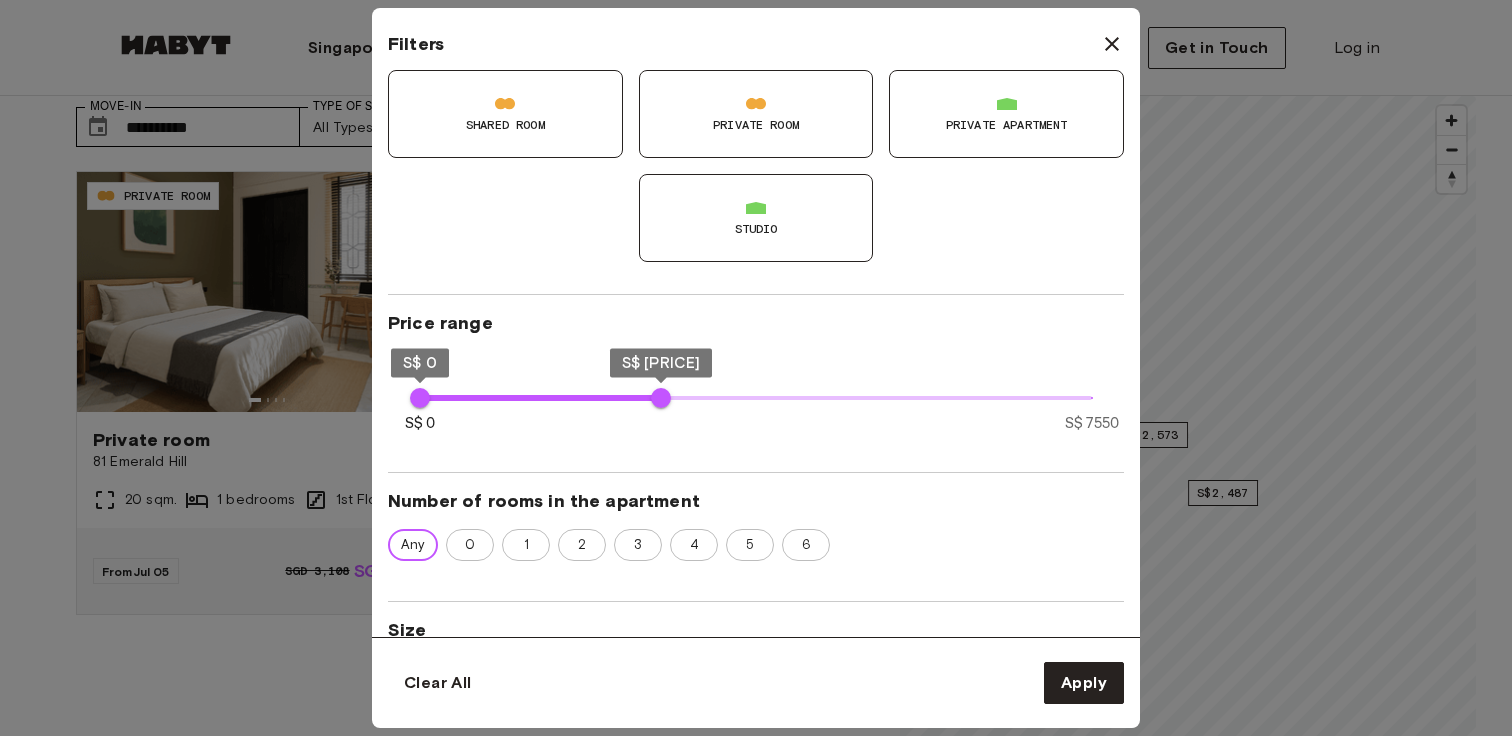 scroll, scrollTop: 0, scrollLeft: 0, axis: both 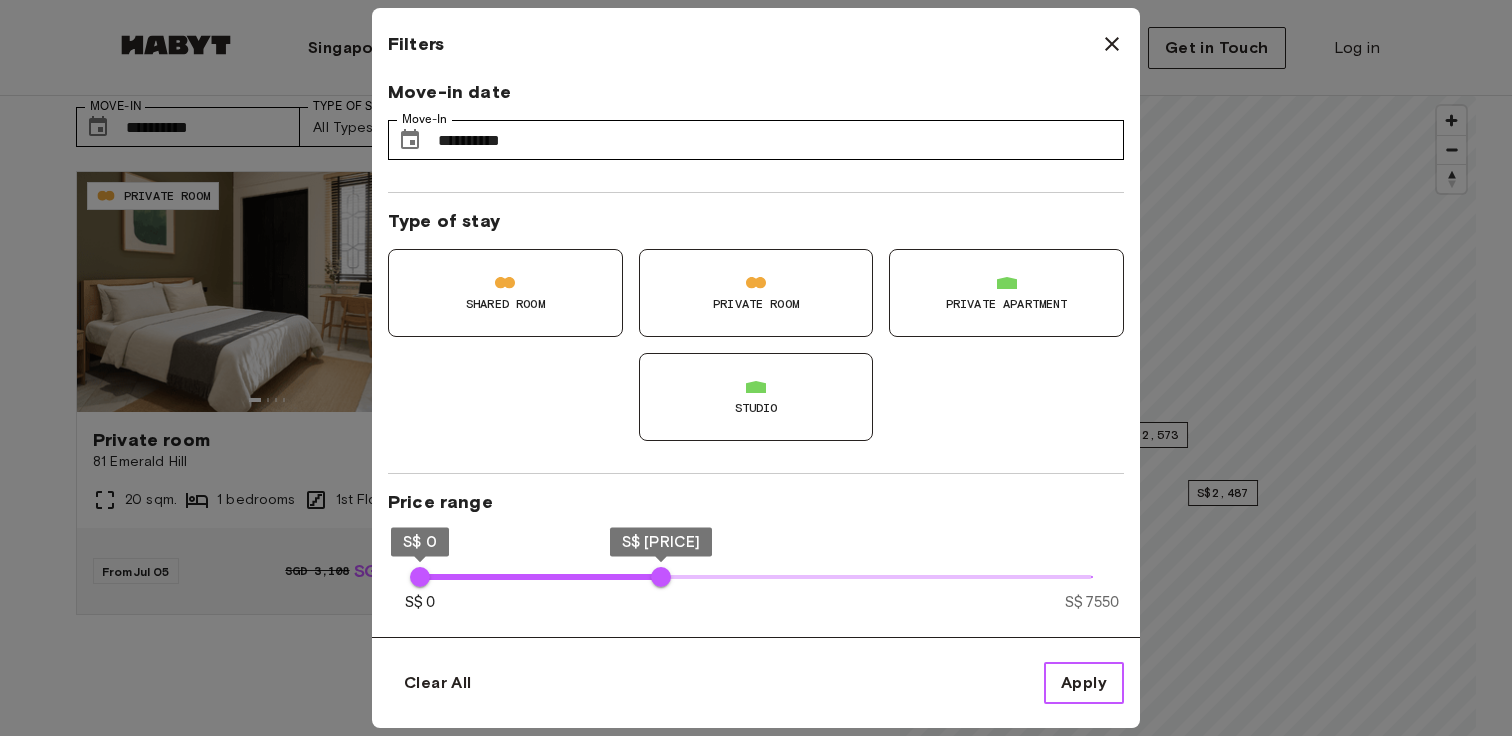click on "Apply" at bounding box center (1084, 683) 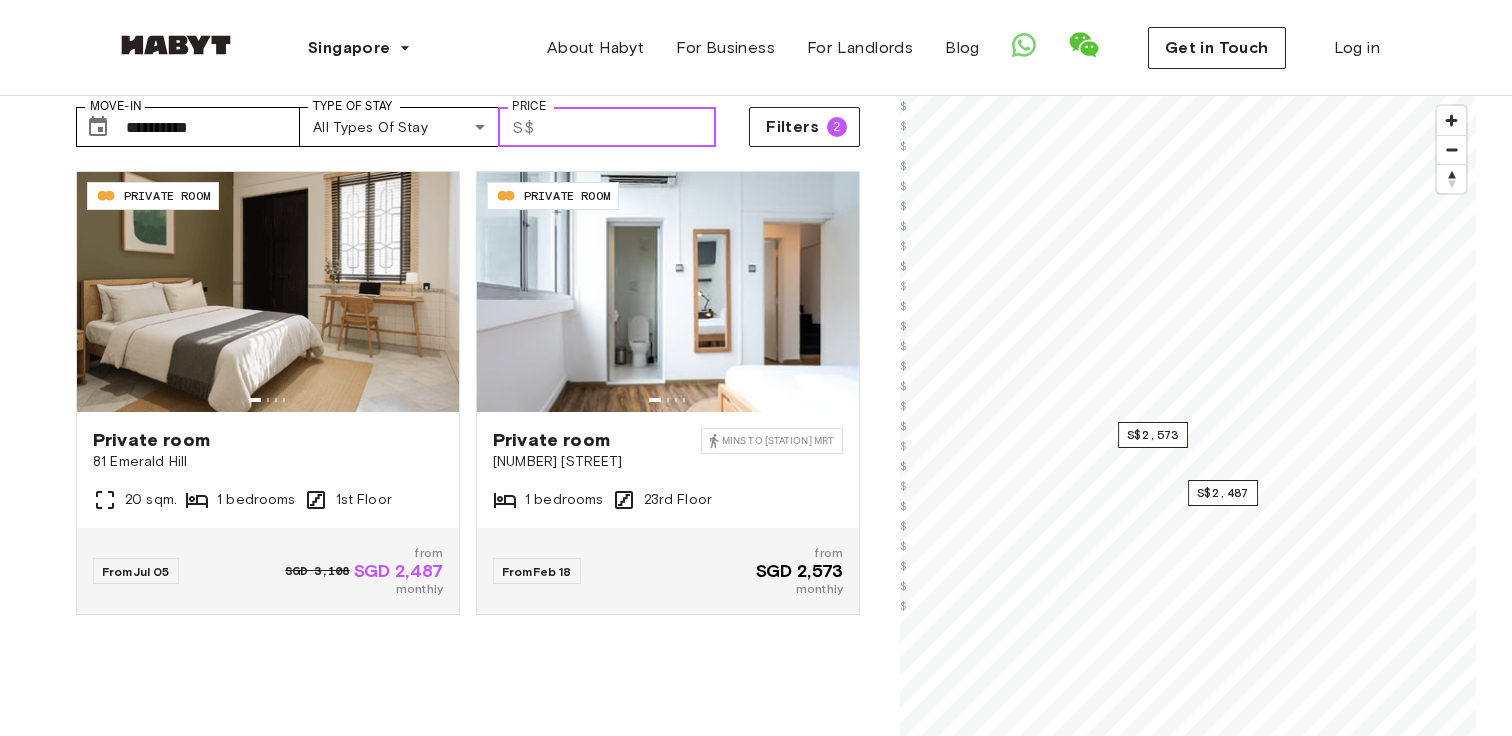 click on "****" at bounding box center (629, 127) 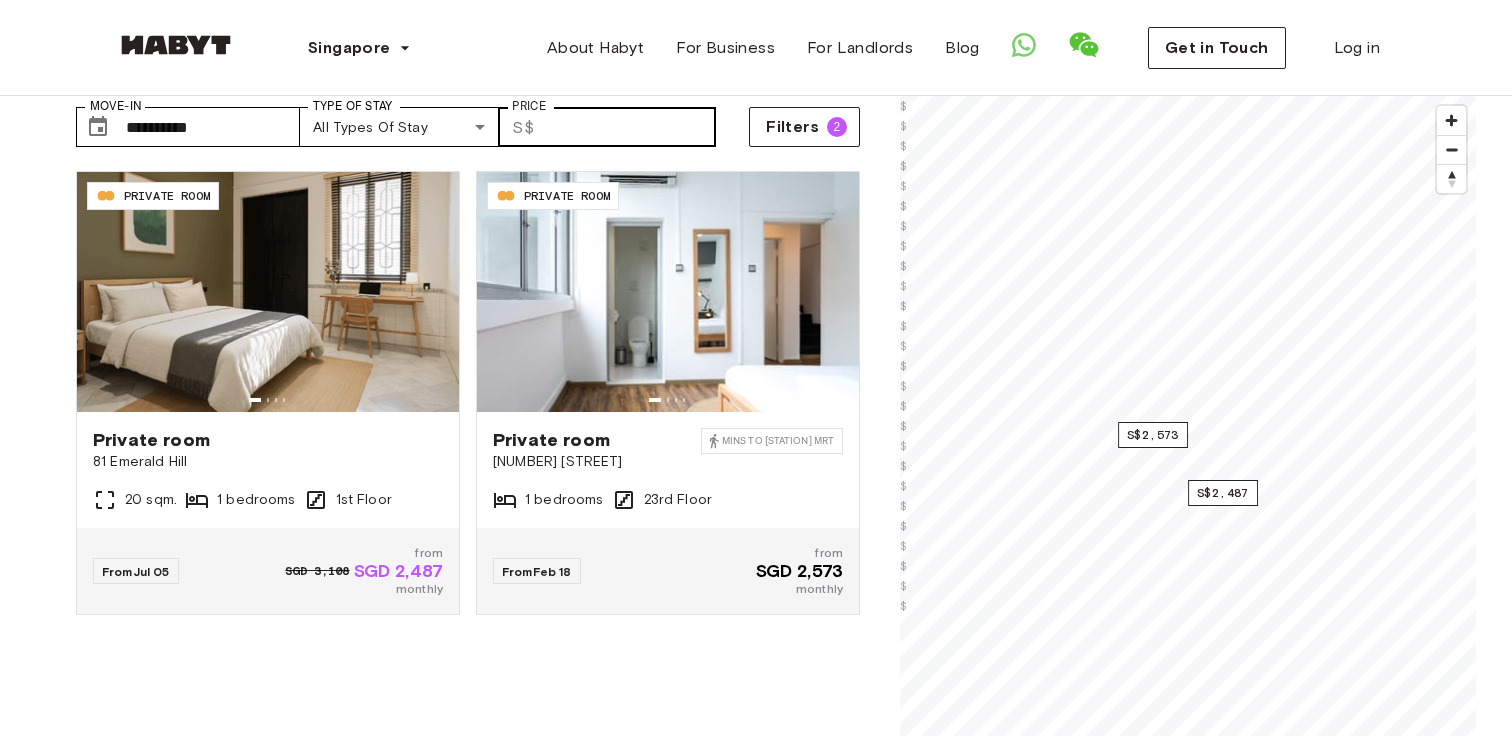 click on "​ S$ **** Price" at bounding box center (606, 127) 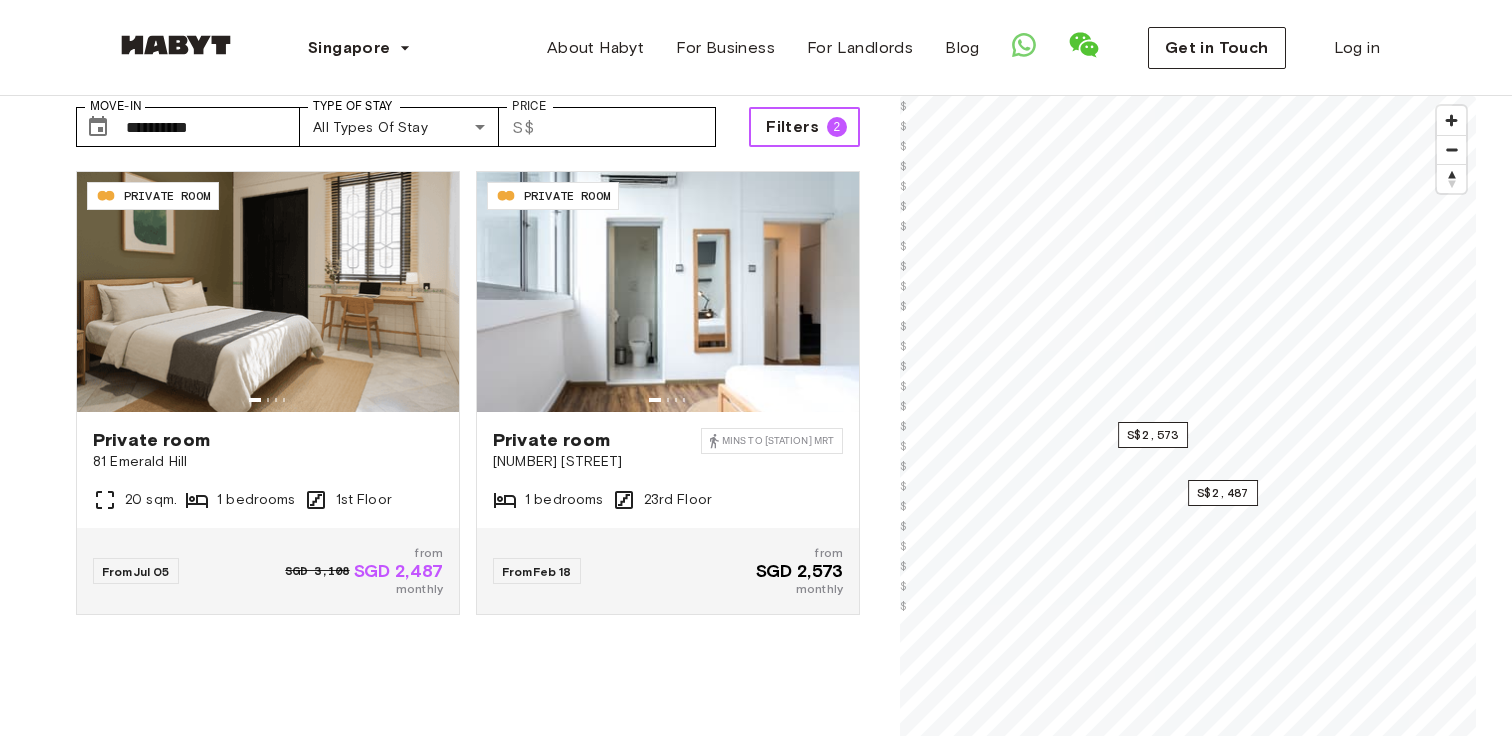 click on "Filters" at bounding box center (792, 127) 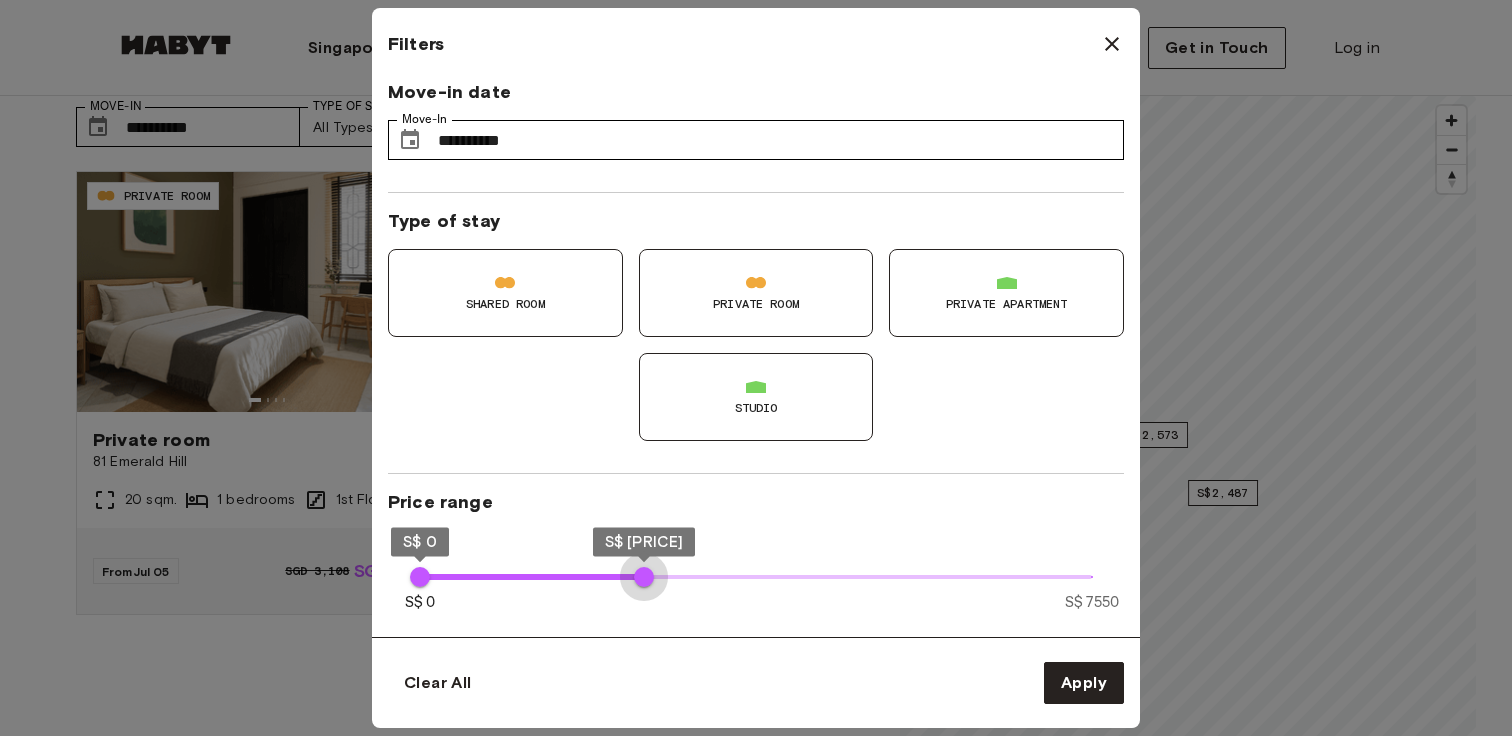 drag, startPoint x: 660, startPoint y: 573, endPoint x: 644, endPoint y: 573, distance: 16 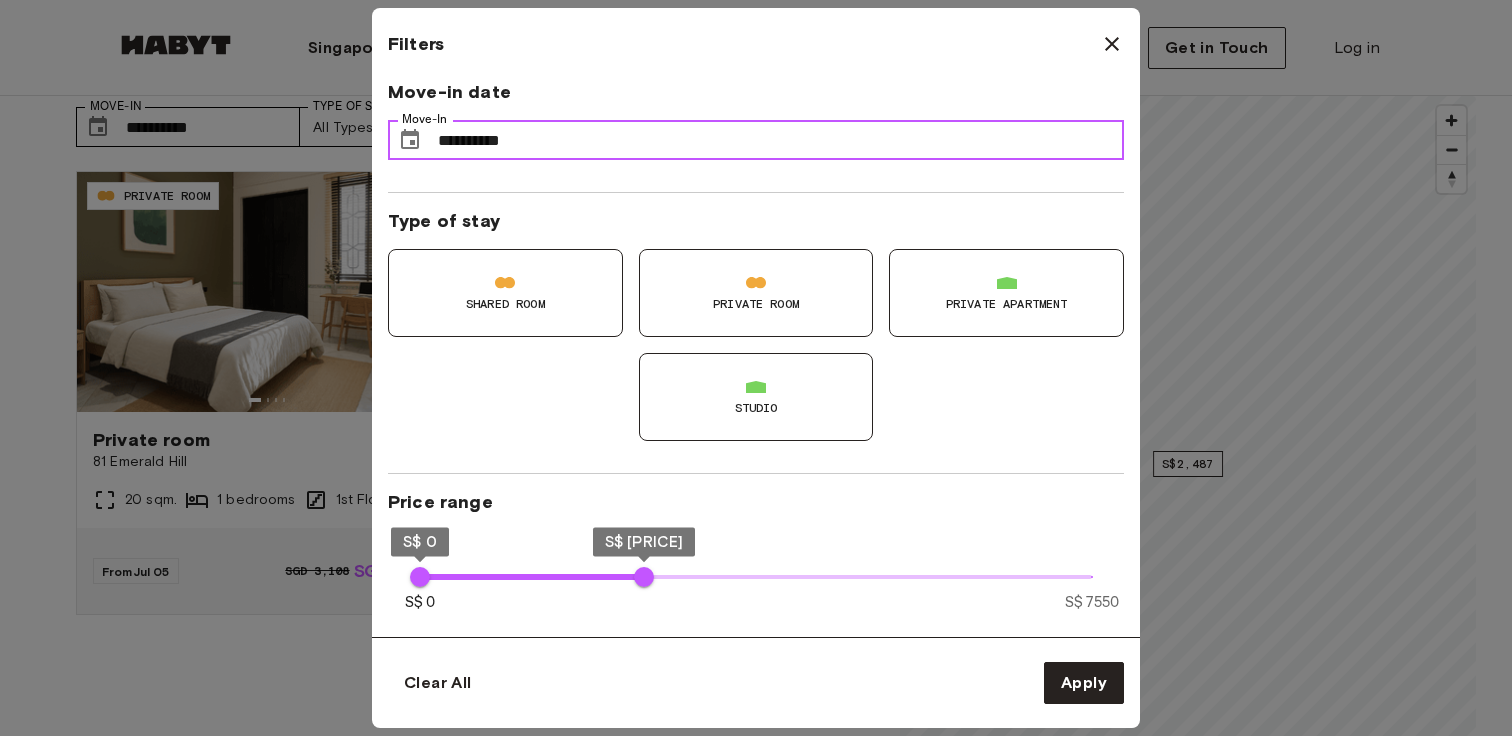 click on "**********" at bounding box center (781, 140) 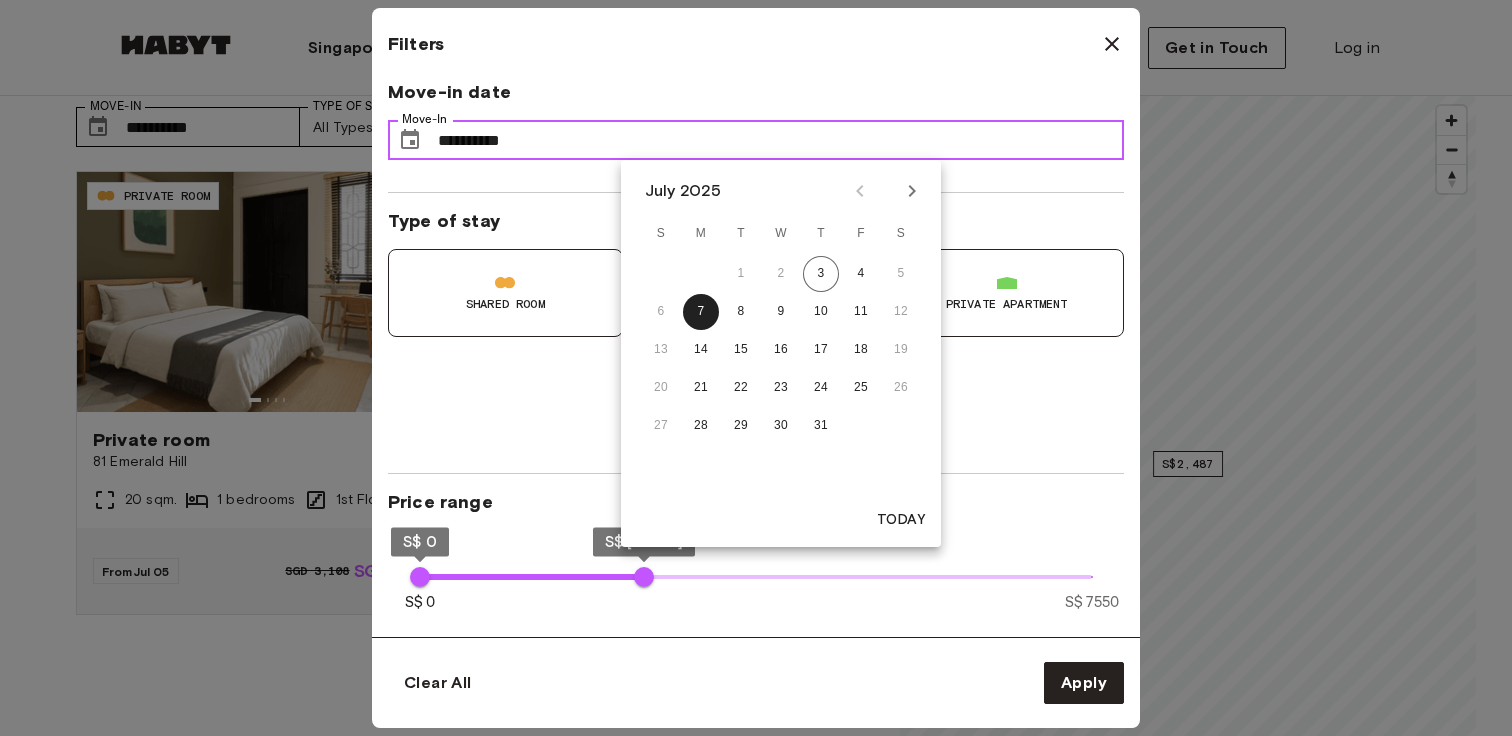 click on "**********" at bounding box center [781, 140] 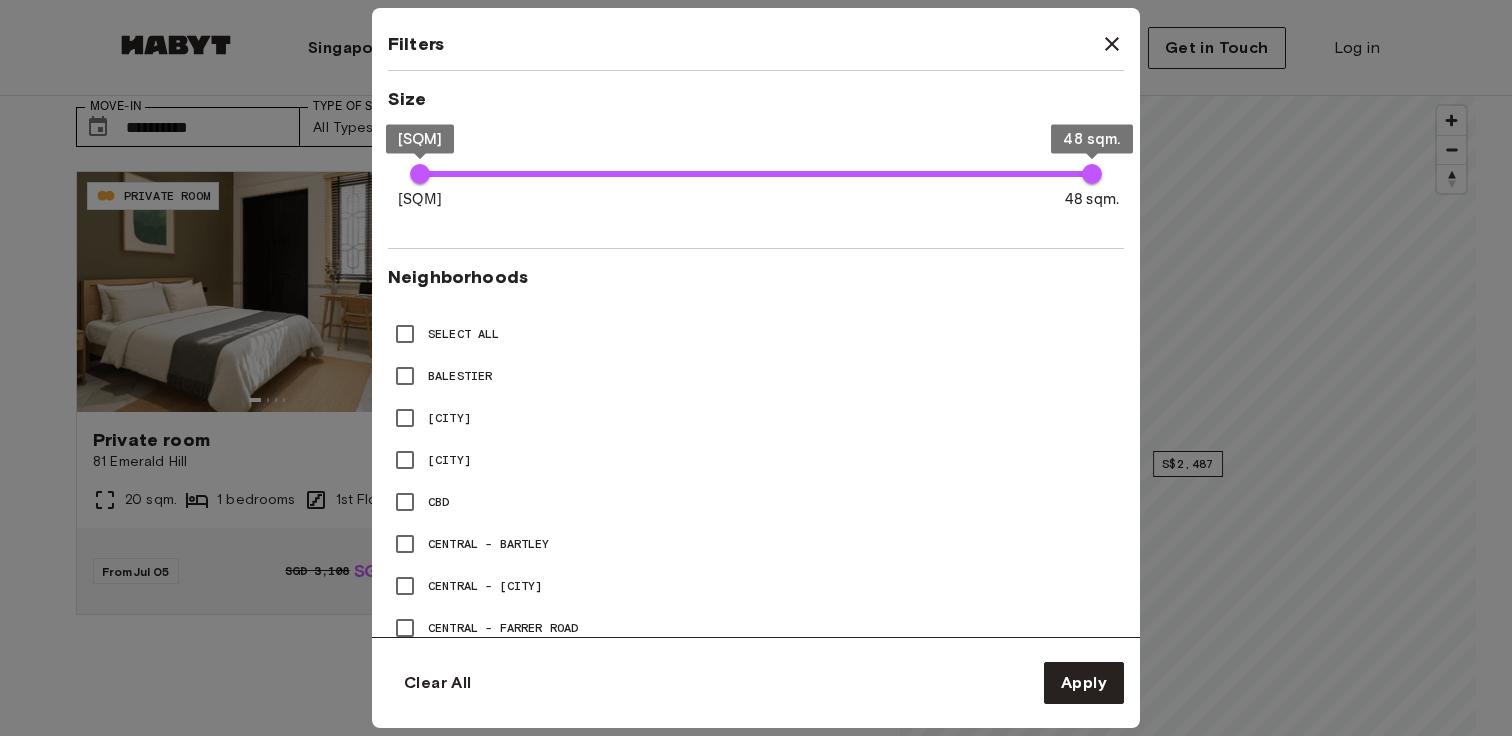scroll, scrollTop: 743, scrollLeft: 0, axis: vertical 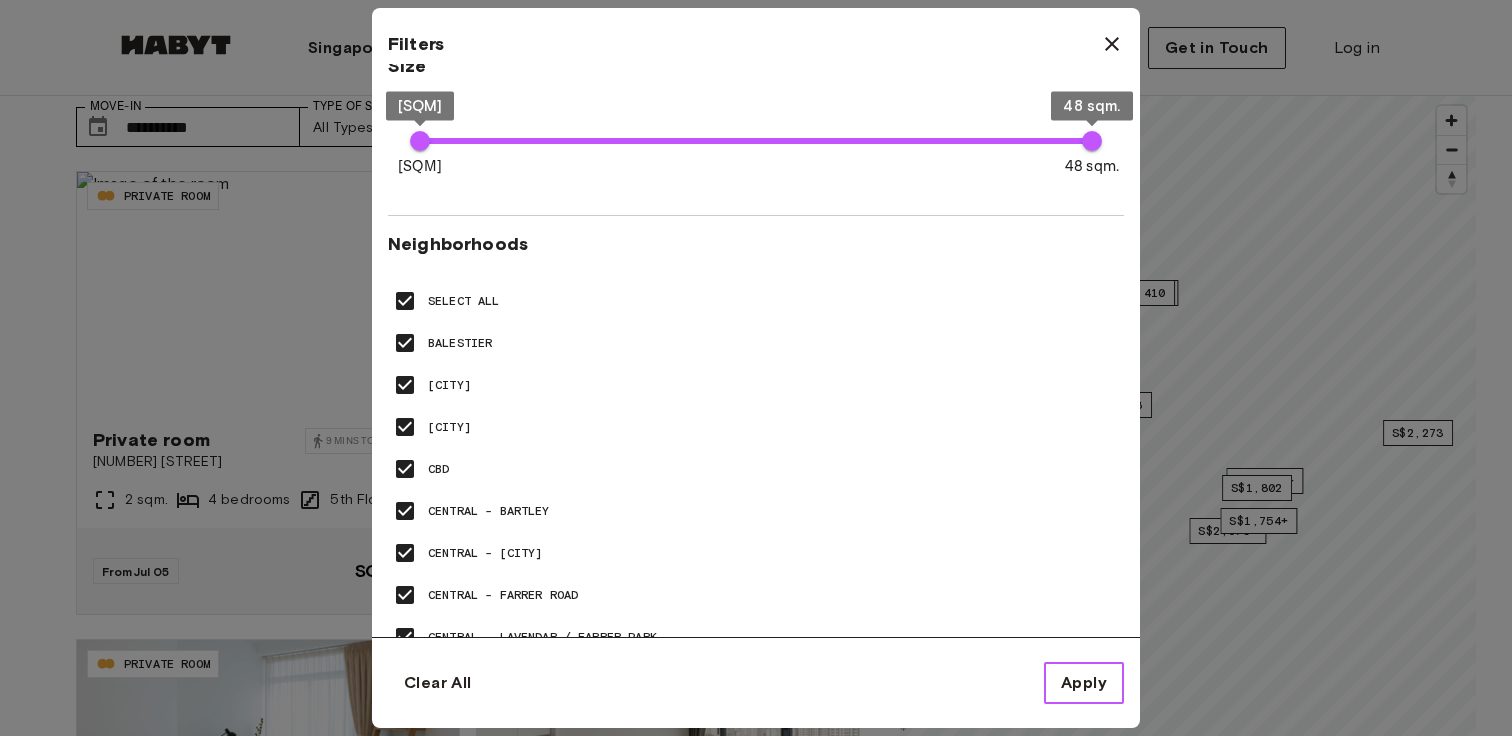 click on "Apply" at bounding box center [1084, 683] 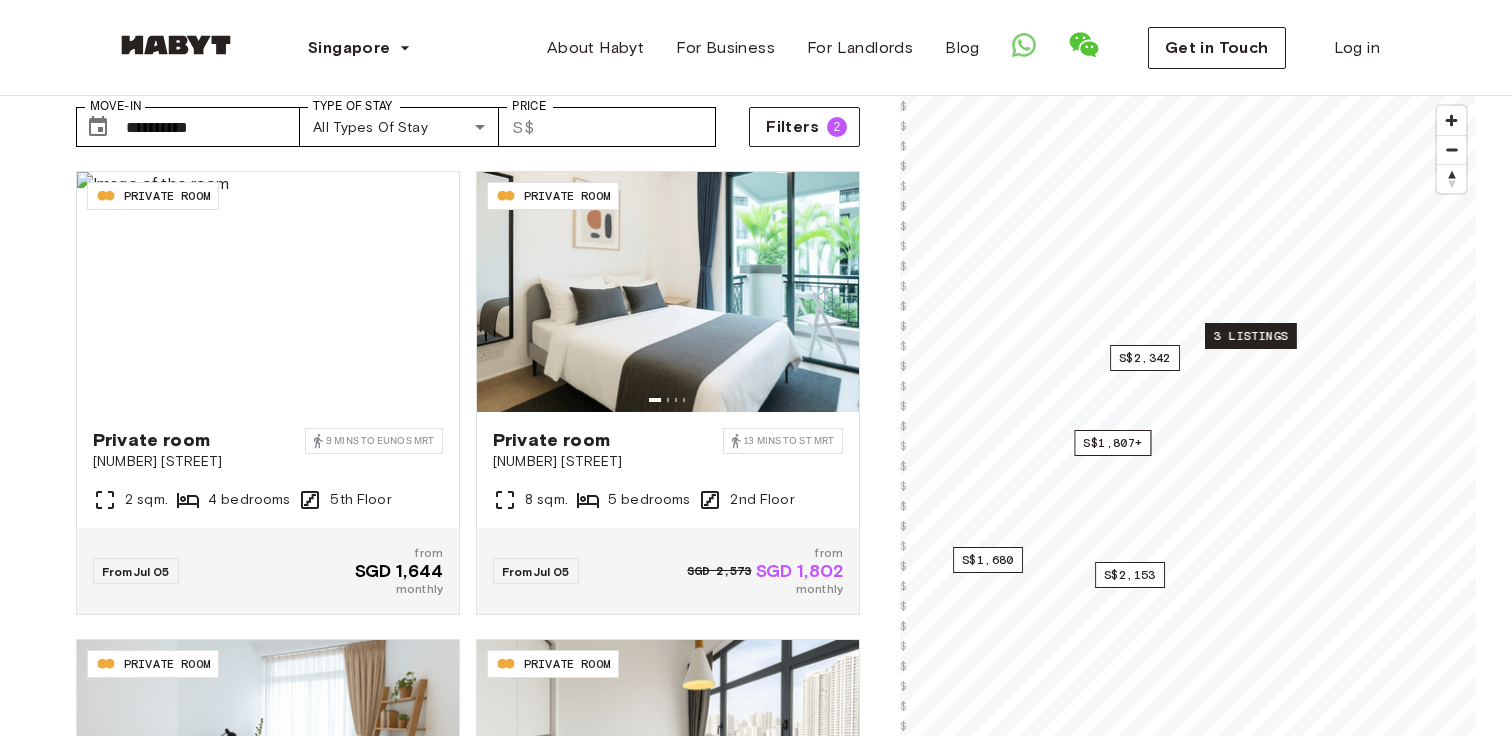click on "3 listings" at bounding box center (1251, 336) 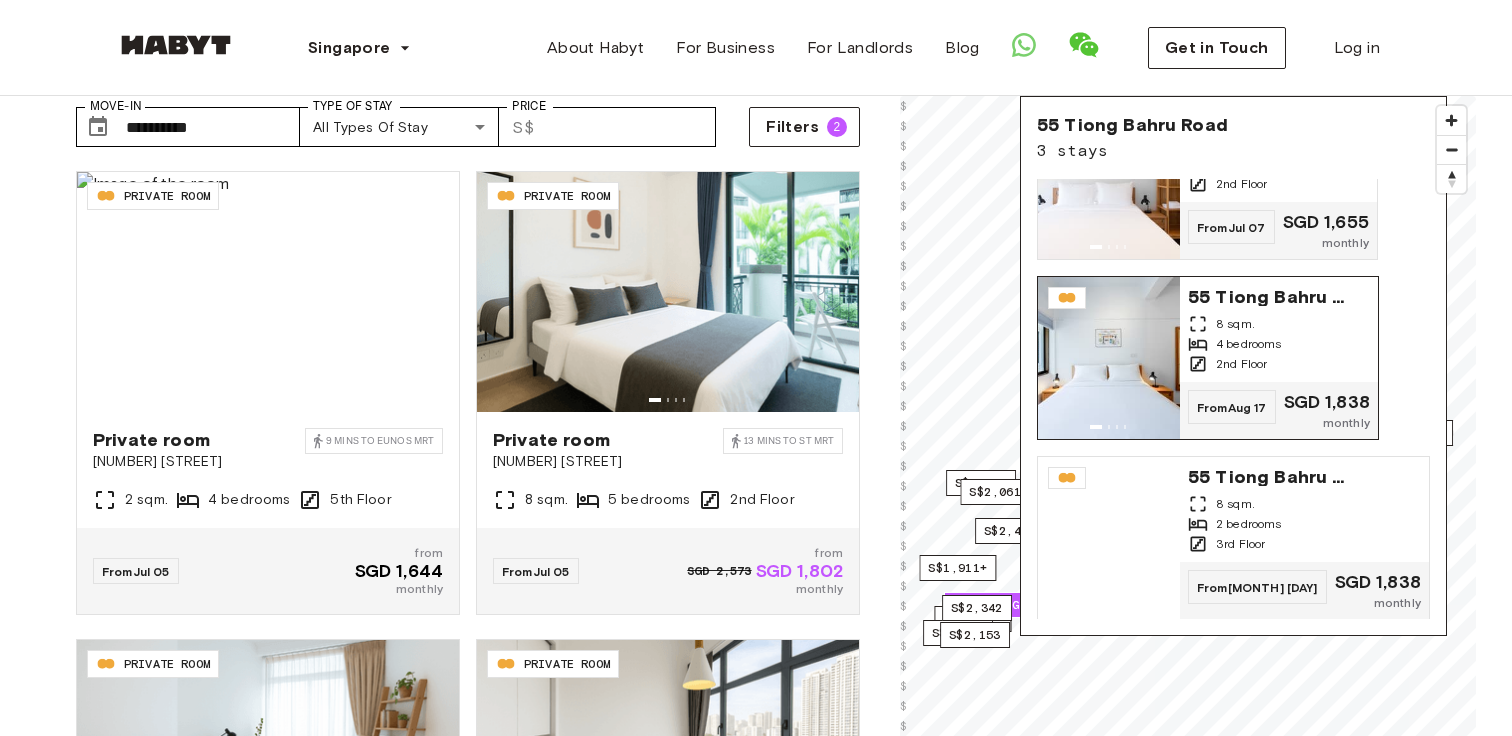 scroll, scrollTop: 0, scrollLeft: 0, axis: both 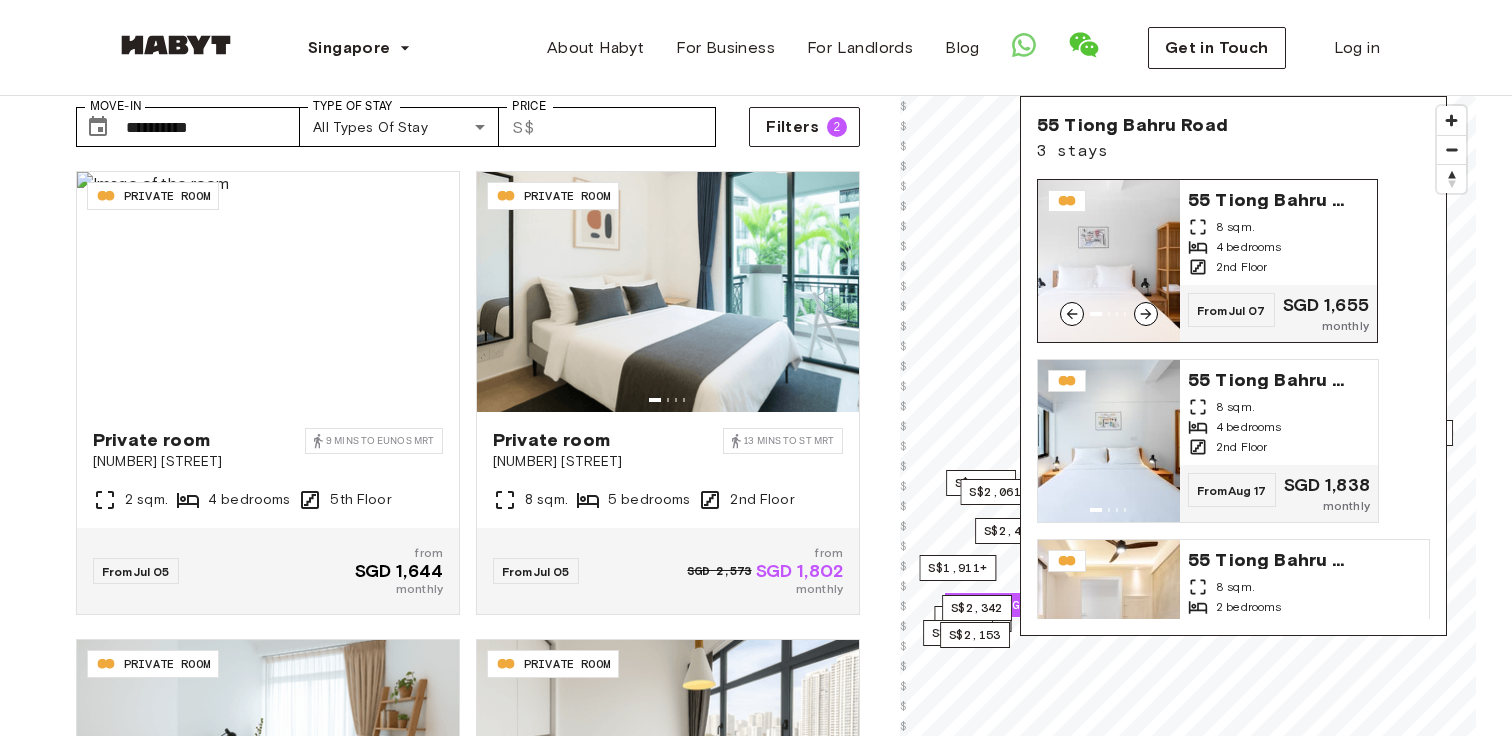 click on "8 sqm." at bounding box center [1235, 227] 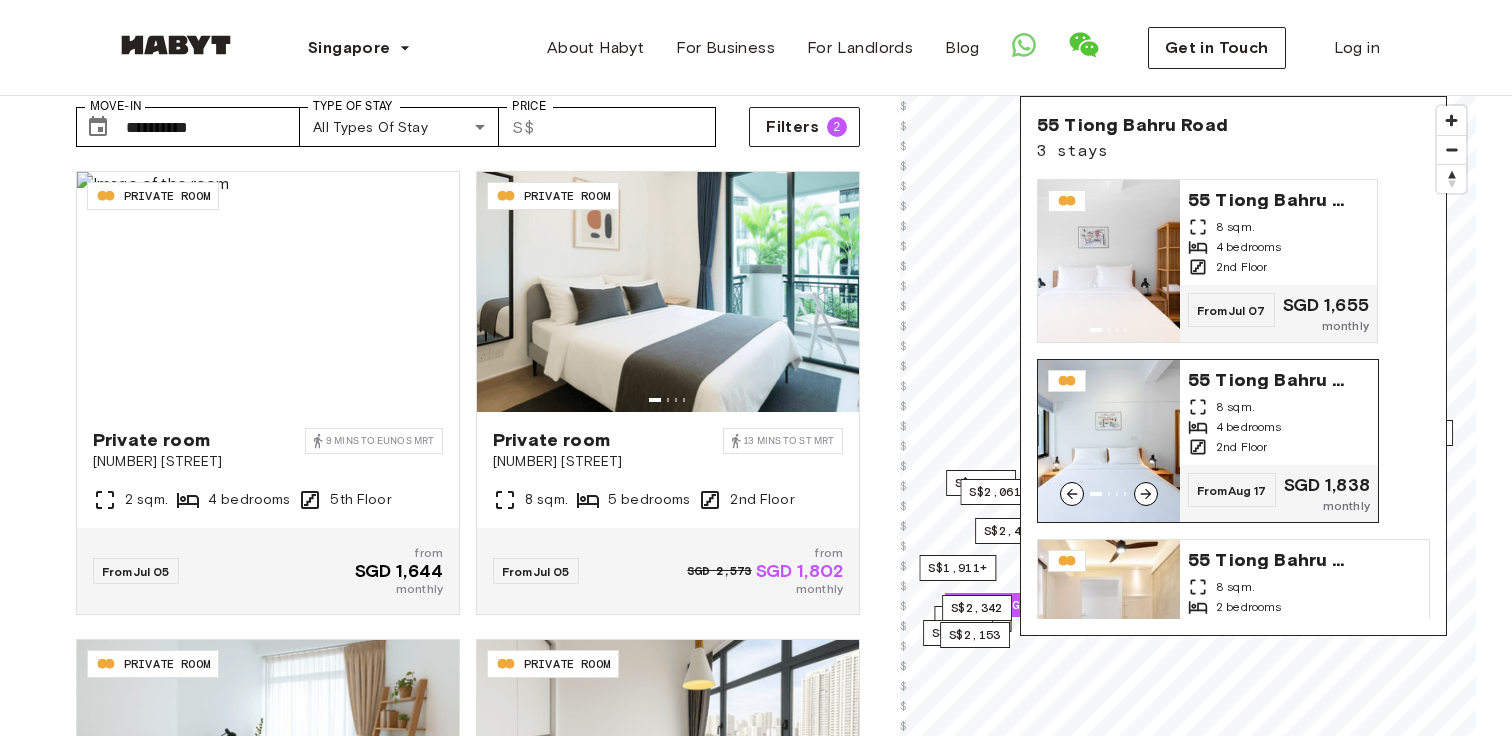 click on "8 sqm." at bounding box center (1279, 407) 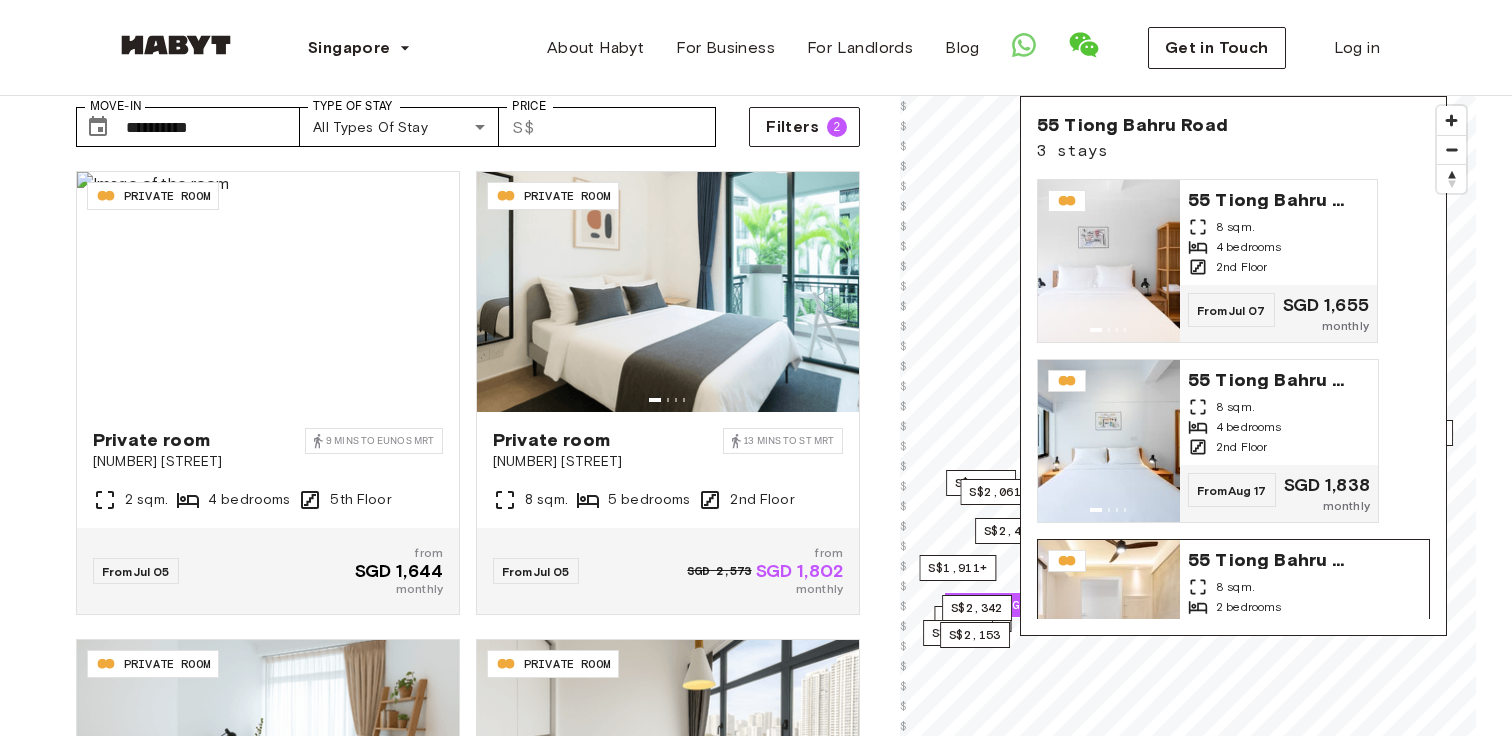 click on "55 Tiong Bahru Road 8 sqm. 2 bedrooms 3rd Floor" at bounding box center (1304, 592) 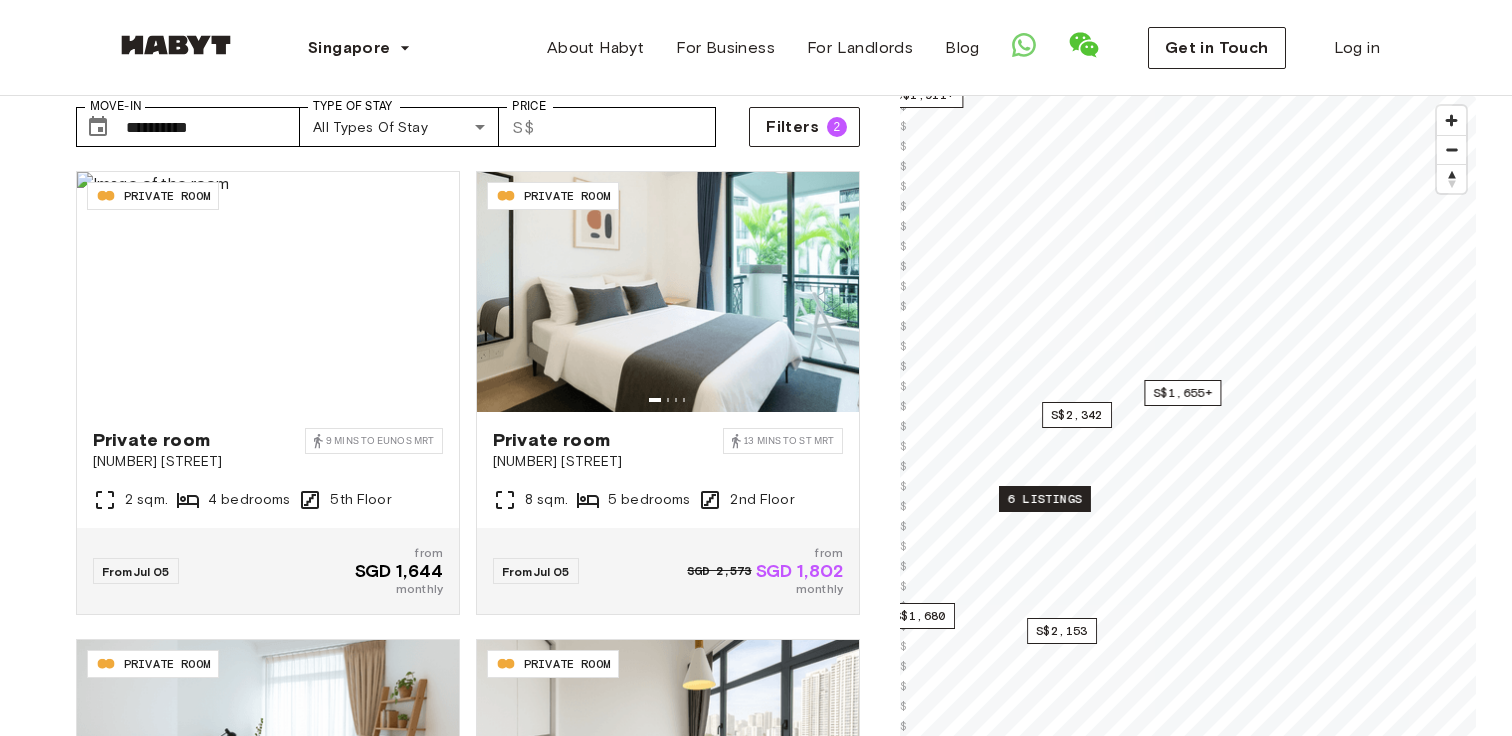 click on "6 listings" at bounding box center [1045, 499] 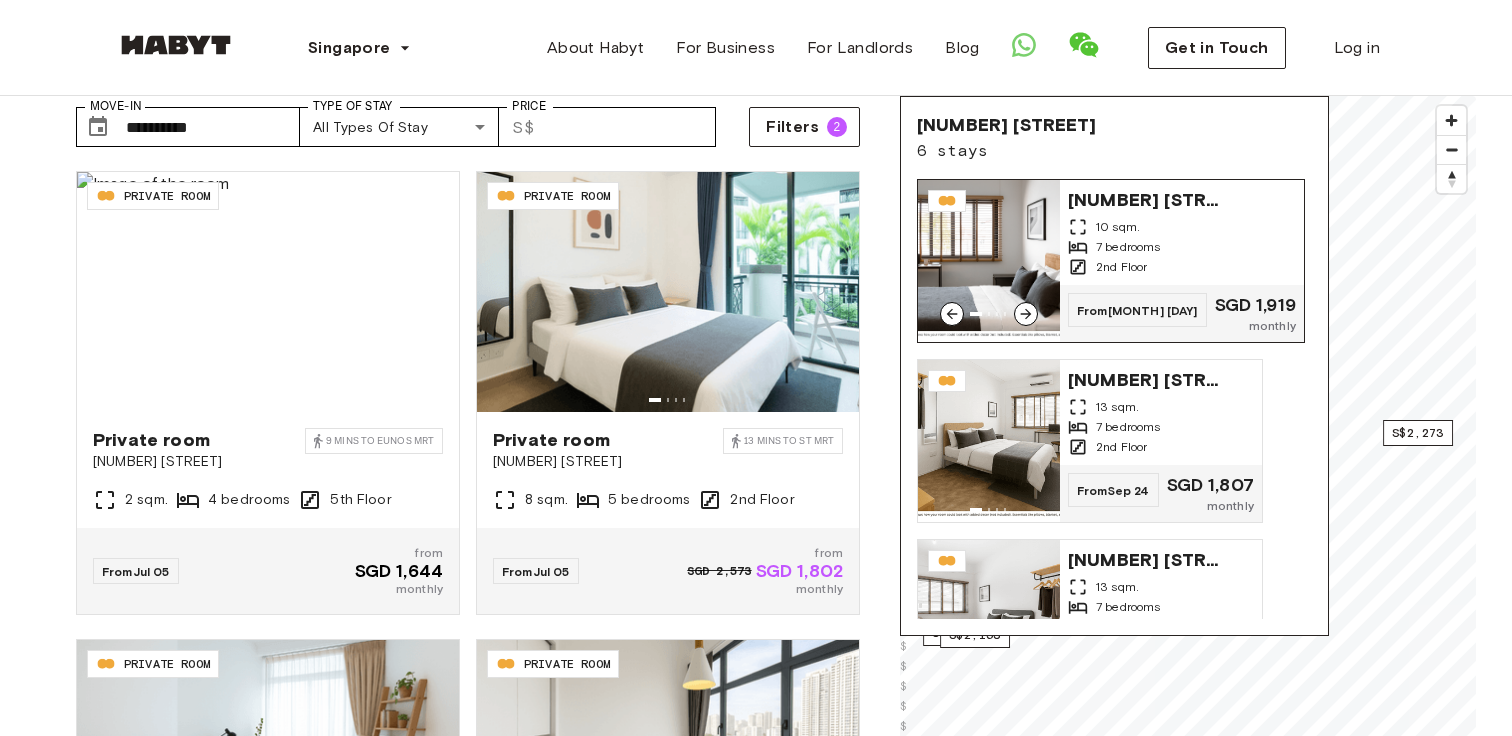 click at bounding box center [989, 261] 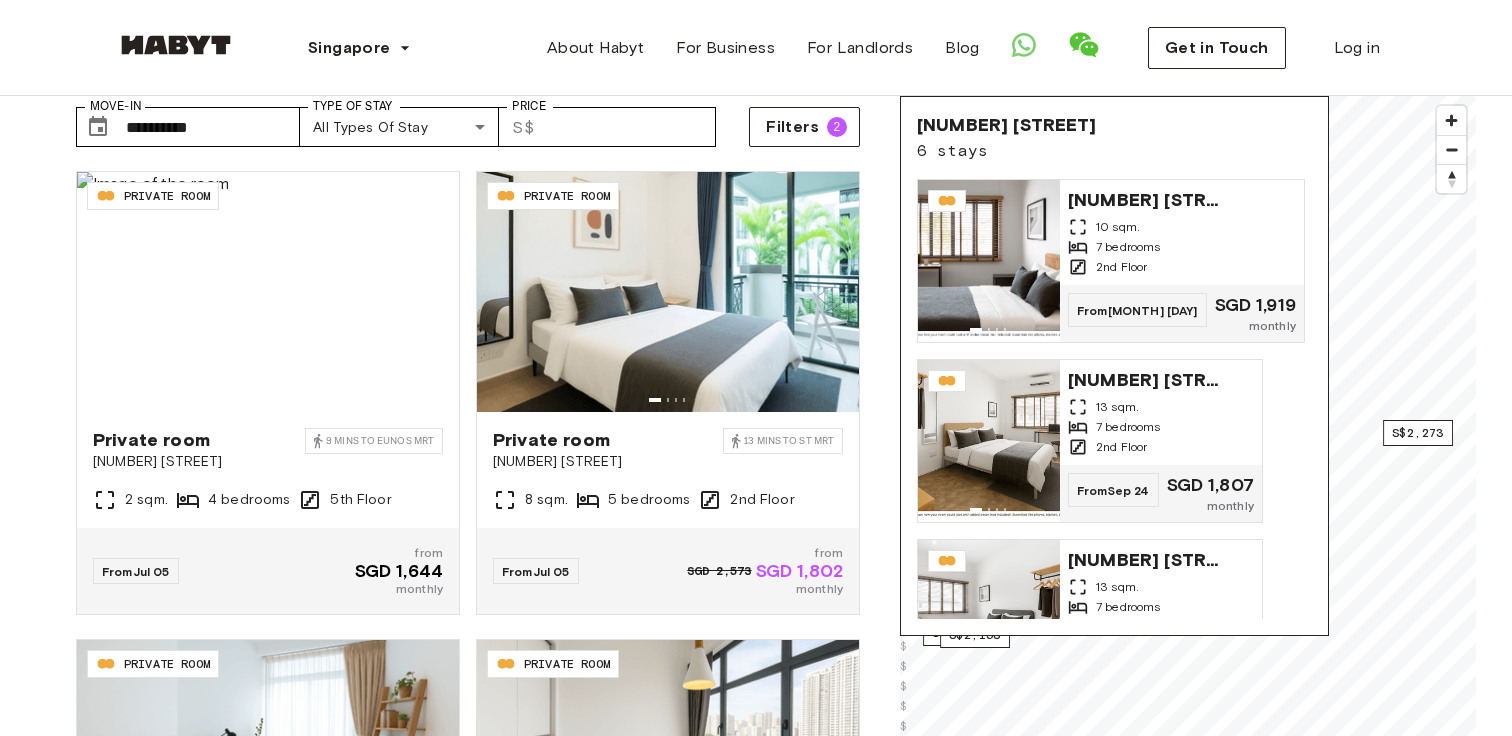 click on "3 & 5 Yong Siak Street 10 sqm. 7 bedrooms 2nd Floor From  Jul 09 SGD 1,919 monthly 3 & 5 Yong Siak Street 13 sqm. 7 bedrooms 2nd Floor From  Sep 24 SGD 1,807 monthly 3 & 5 Yong Siak Street 13 sqm. 7 bedrooms 2nd Floor From  Sep 24 SGD 1,807 monthly 3 & 5 Yong Siak Street 13 sqm. 7 bedrooms 2nd Floor From  Oct 29 SGD 1,807 monthly 3 & 5 Yong Siak Street 13 sqm. 7 bedrooms 2nd Floor From  Dec 10 SGD 2,258 monthly 3 & 5 Yong Siak Street 13 sqm. 7 bedrooms 2nd Floor From  Dec 31 SGD 2,258 monthly" at bounding box center (1114, 399) 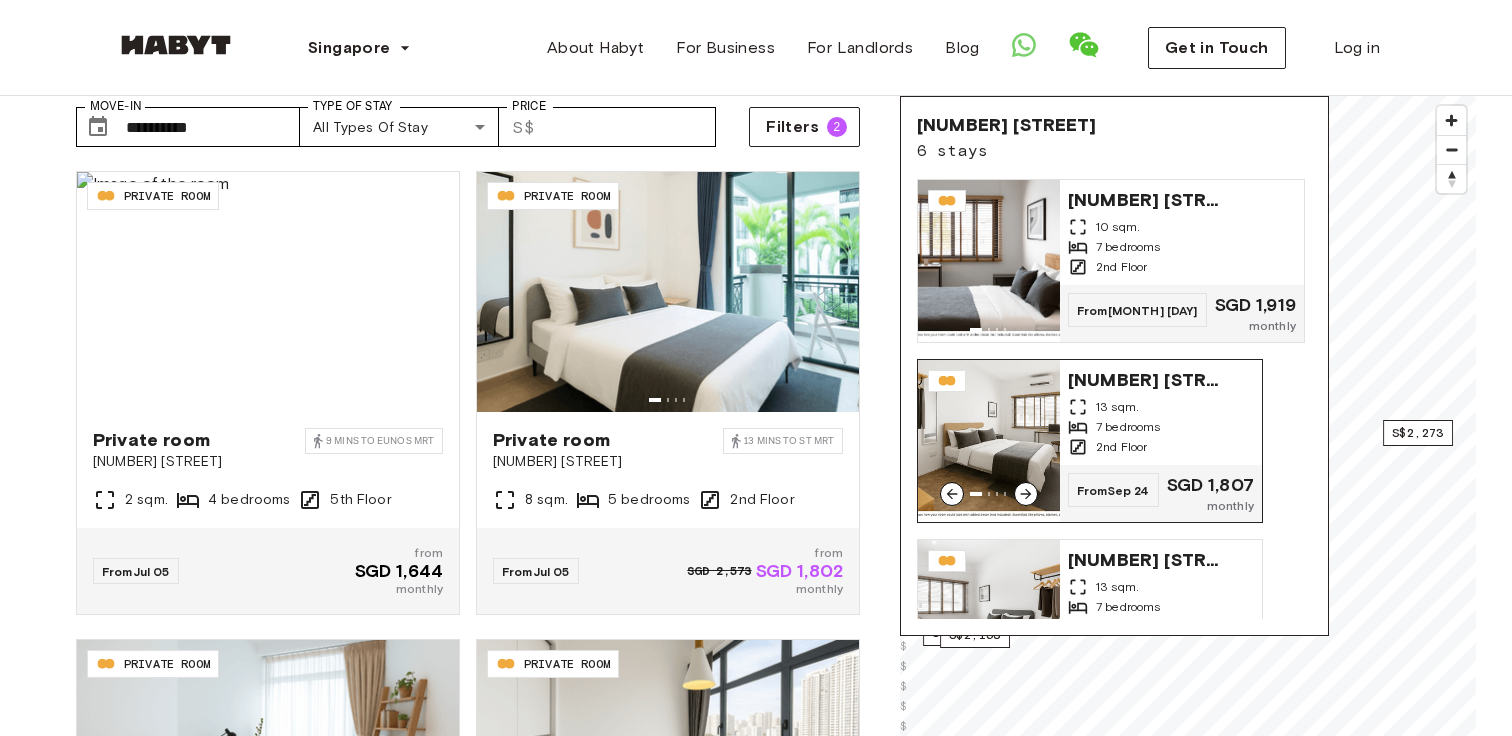 click on "3 & 5 Yong Siak Street" at bounding box center (1148, 378) 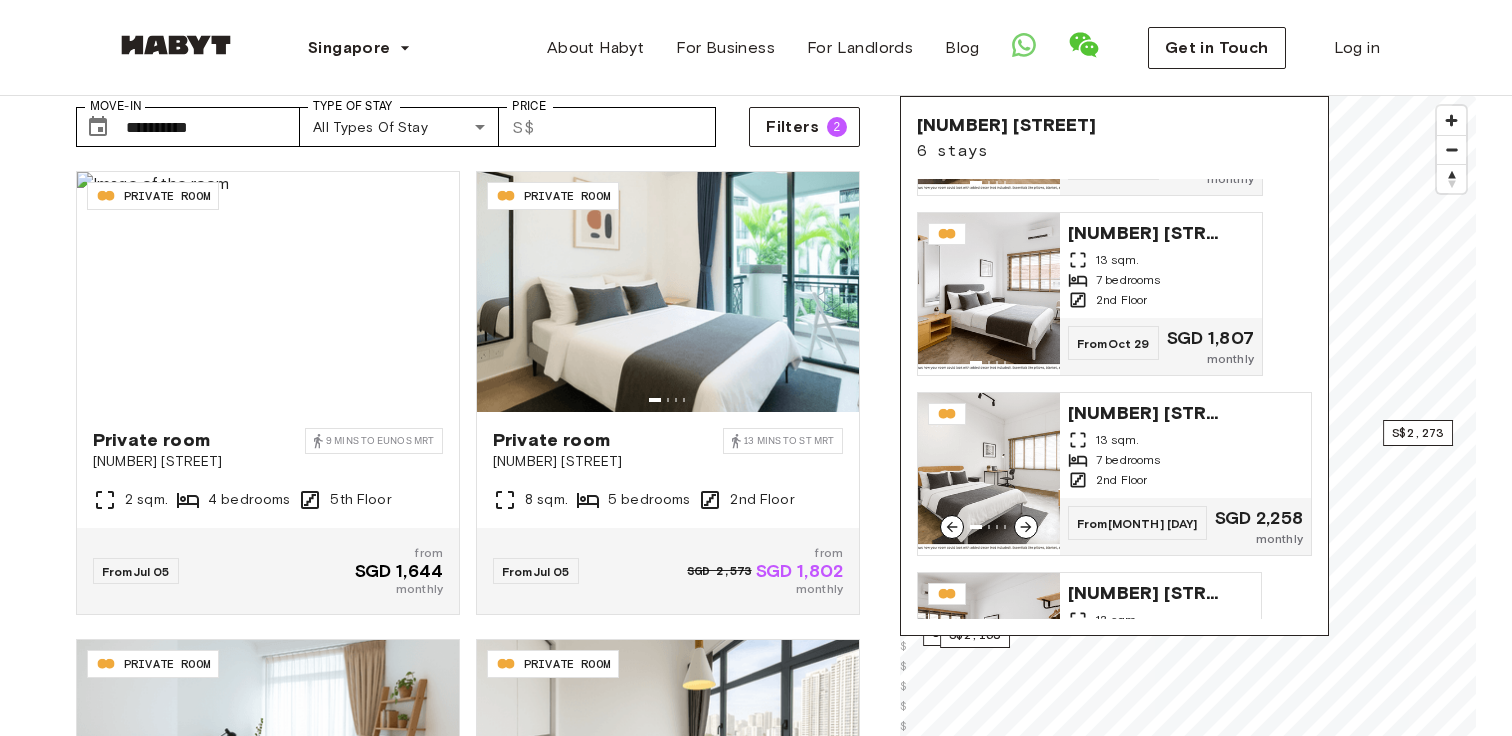 scroll, scrollTop: 623, scrollLeft: 0, axis: vertical 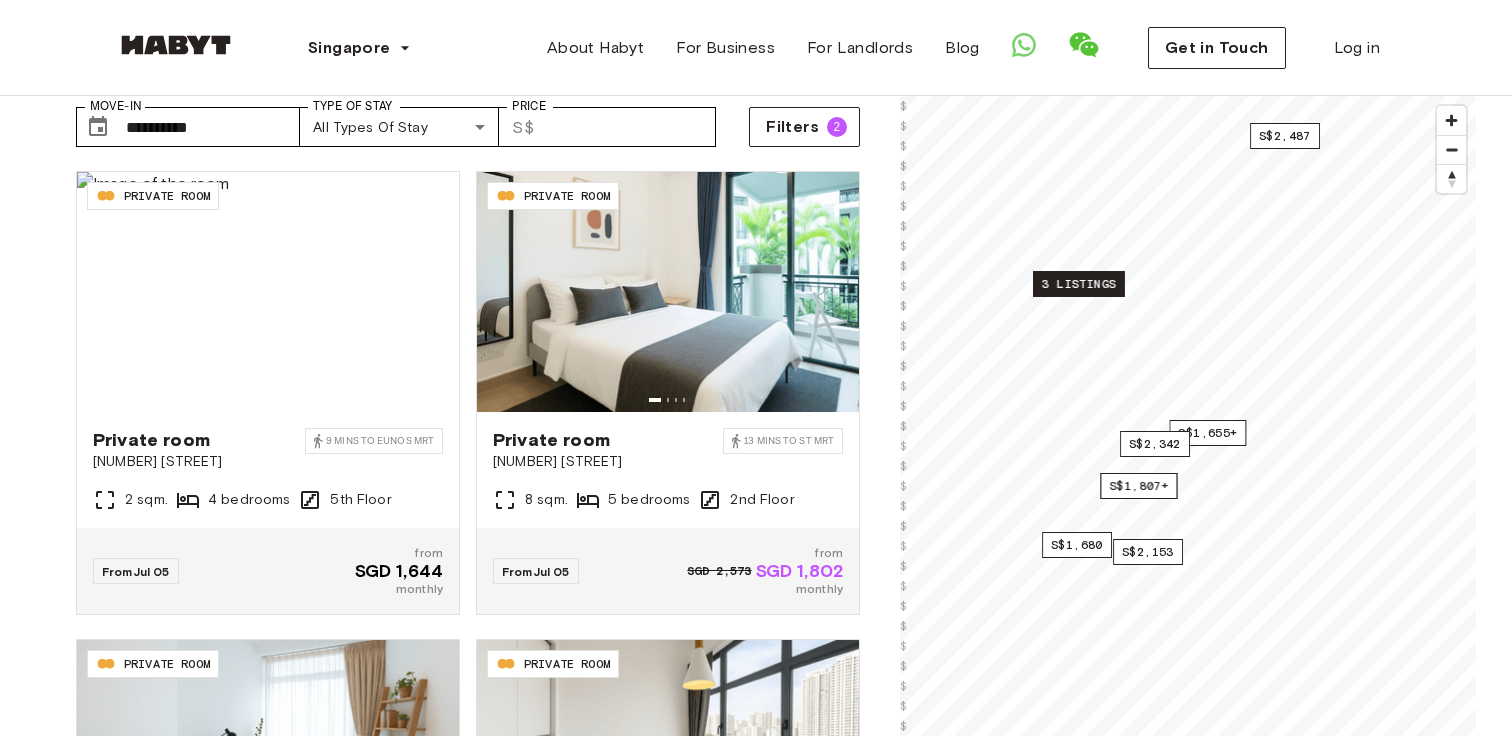 click on "3 listings" at bounding box center [1079, 284] 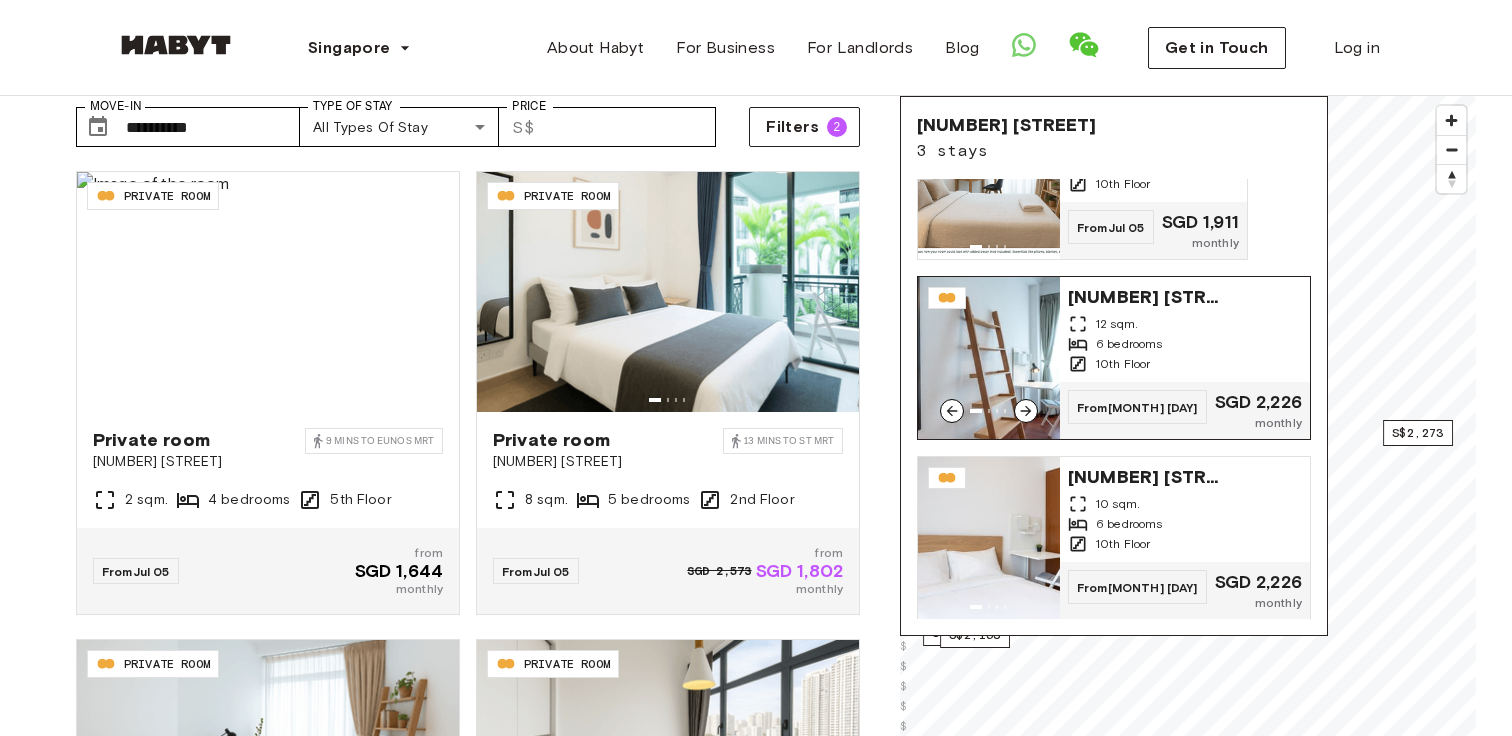 scroll, scrollTop: 0, scrollLeft: 0, axis: both 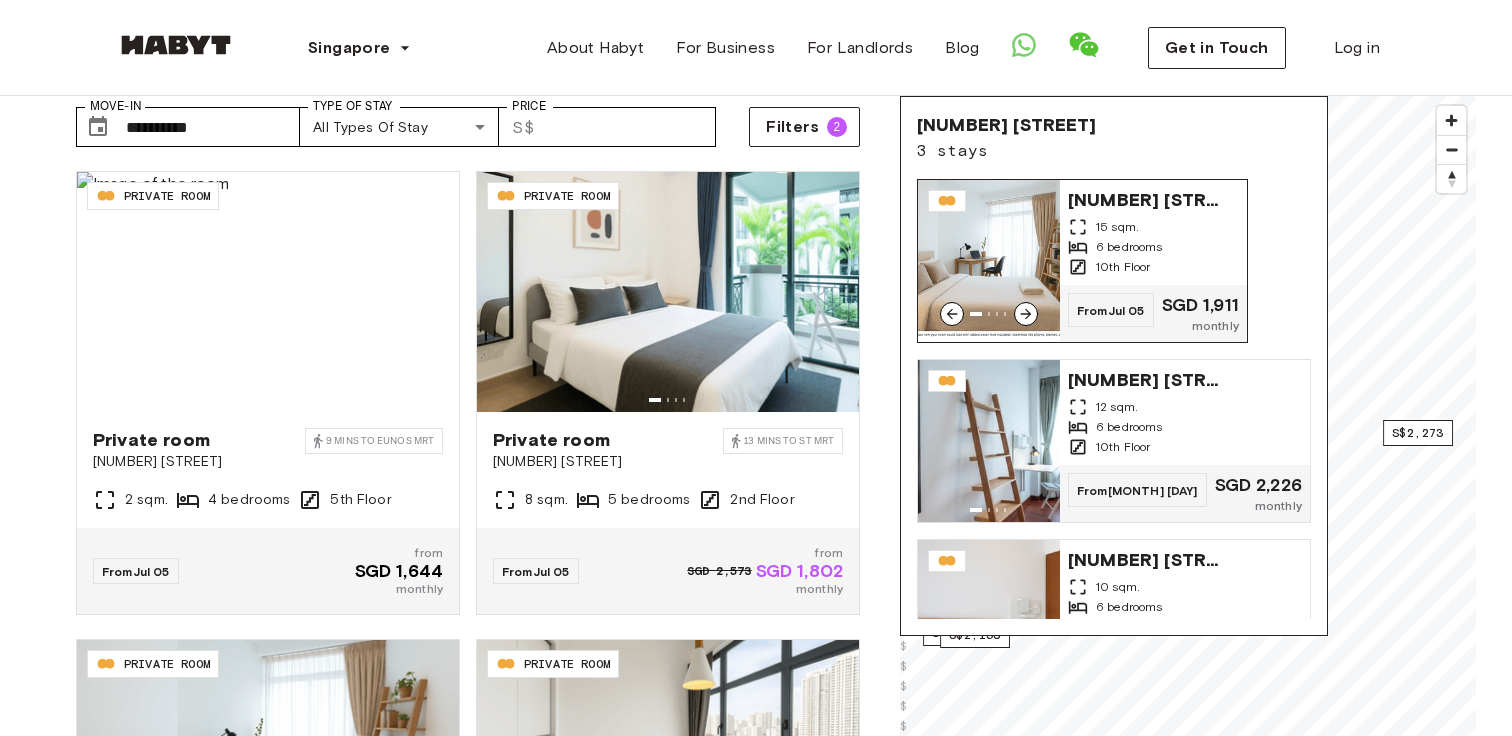 click on "7 Holt Road" at bounding box center (1148, 198) 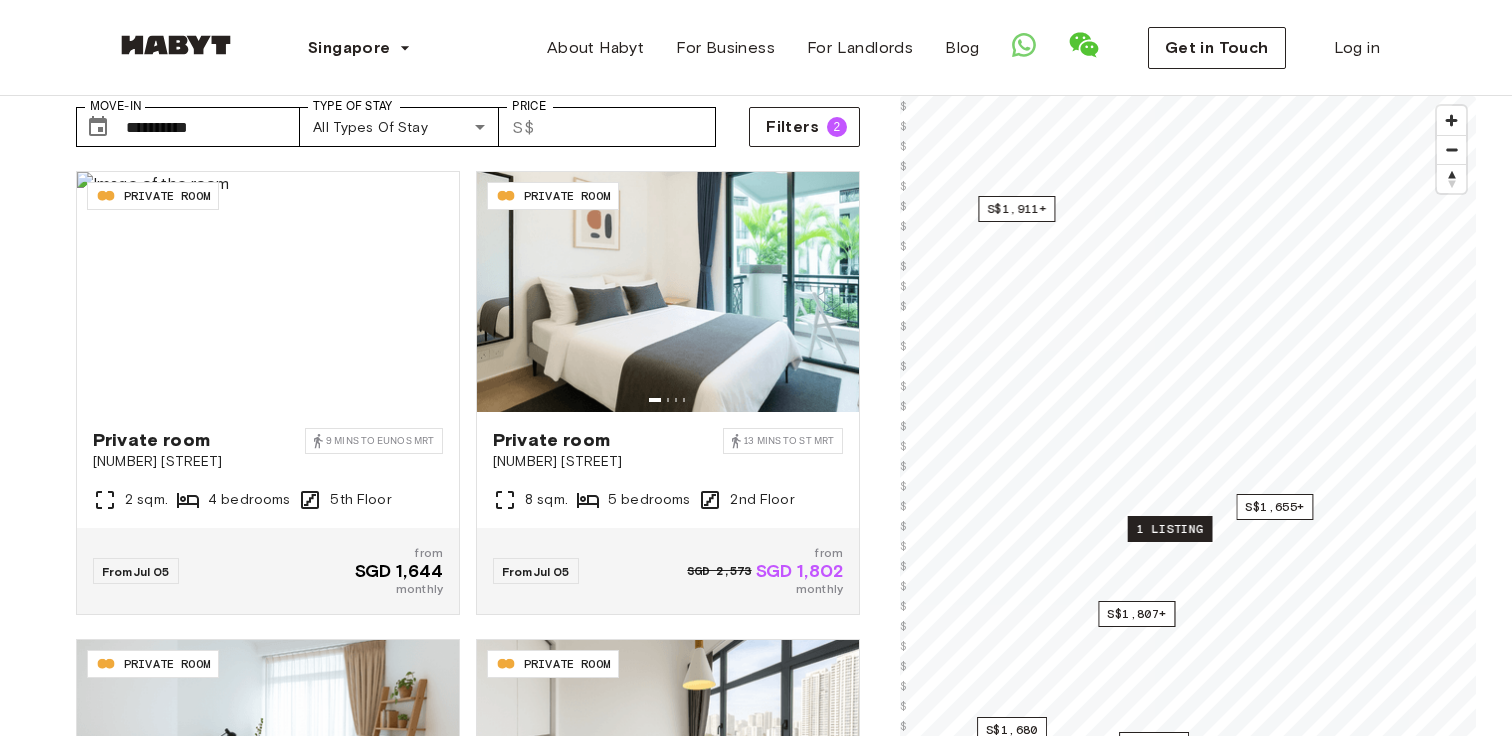 click on "1 listing" at bounding box center (1170, 529) 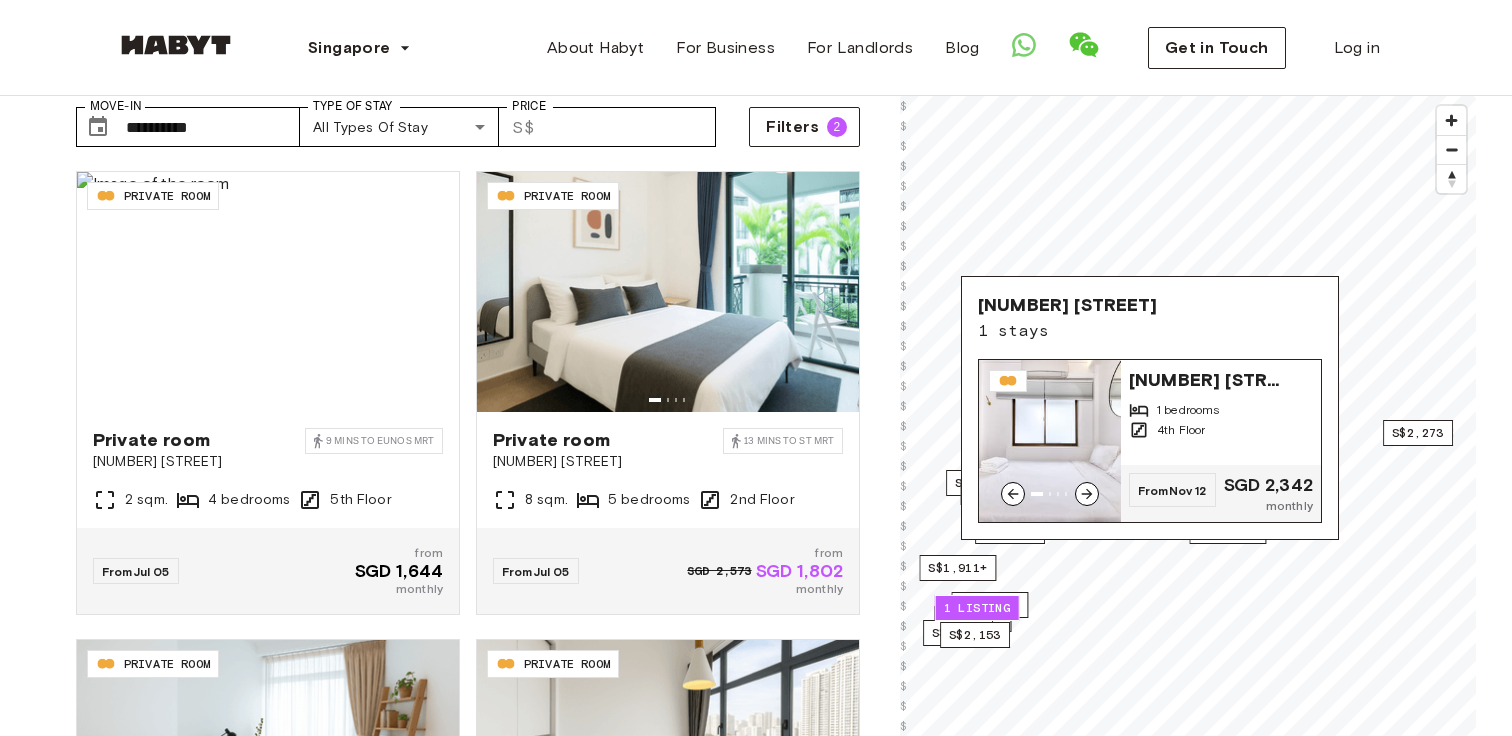click at bounding box center (1050, 441) 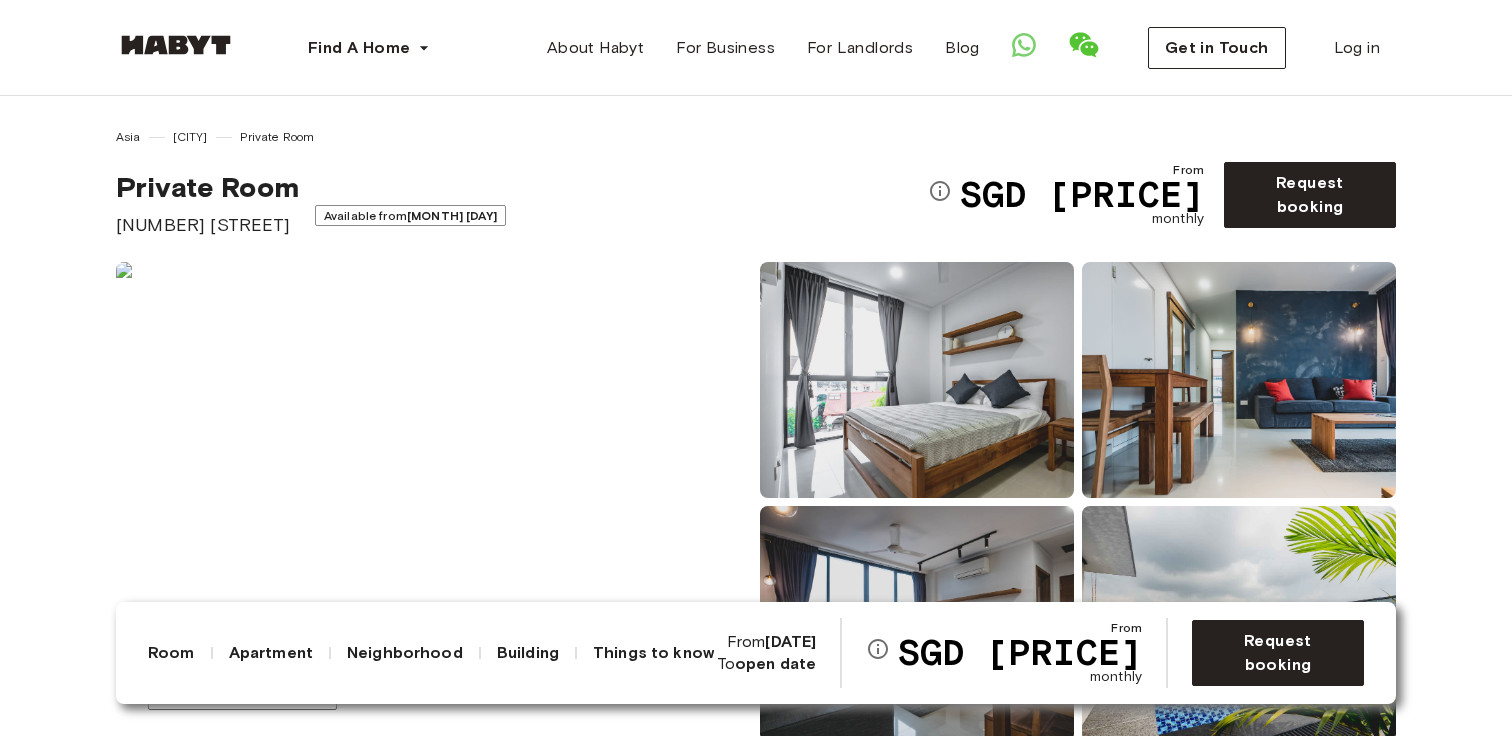 scroll, scrollTop: 0, scrollLeft: 0, axis: both 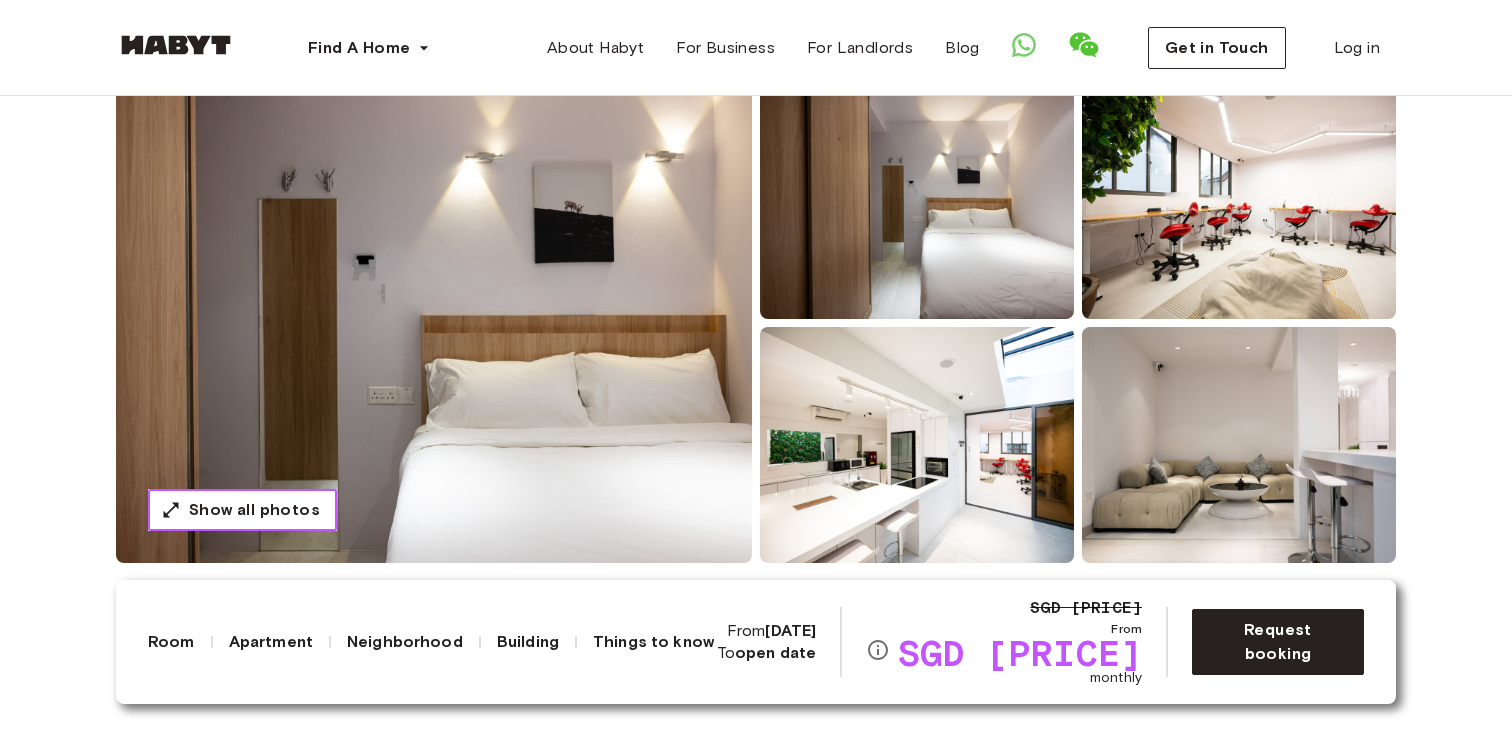 click on "Show all photos" at bounding box center (254, 510) 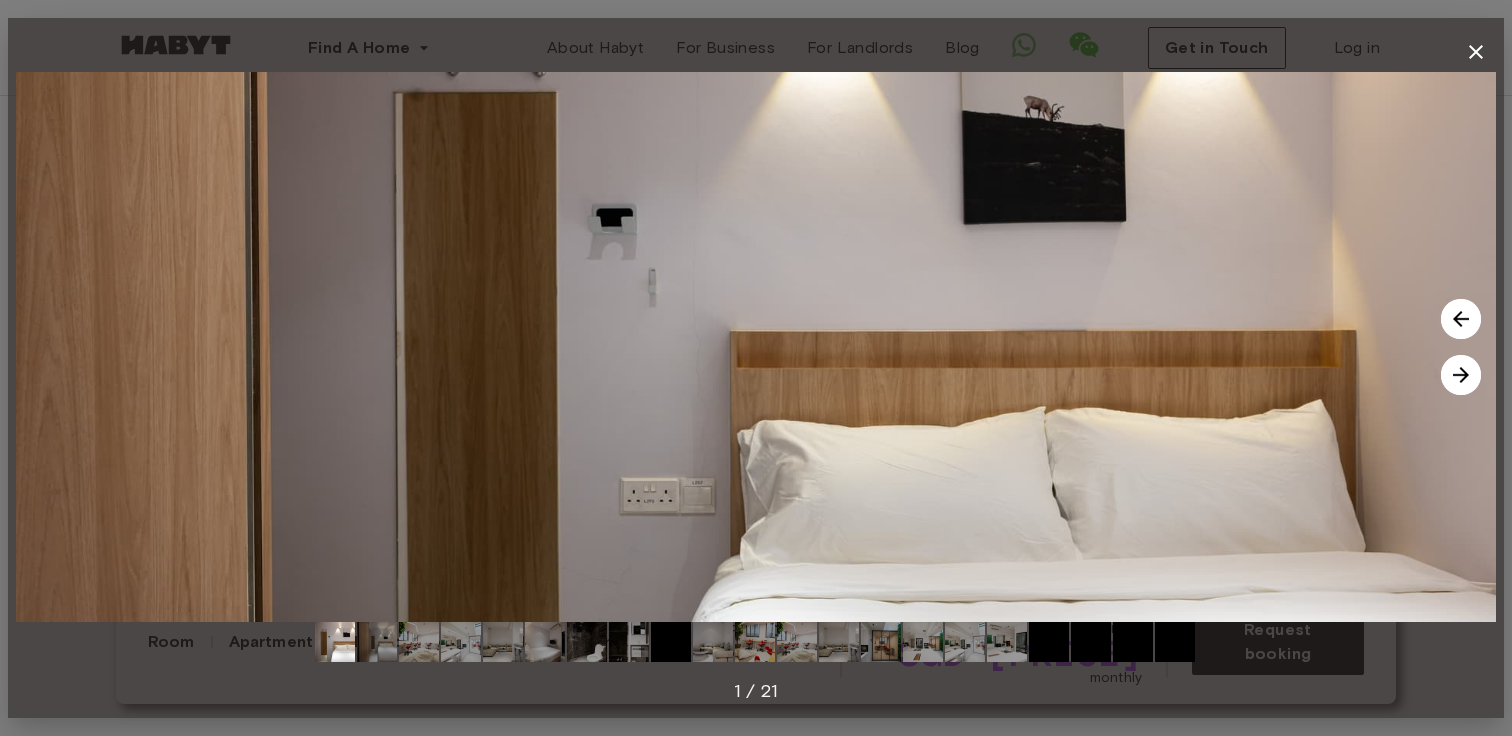 click at bounding box center [1461, 375] 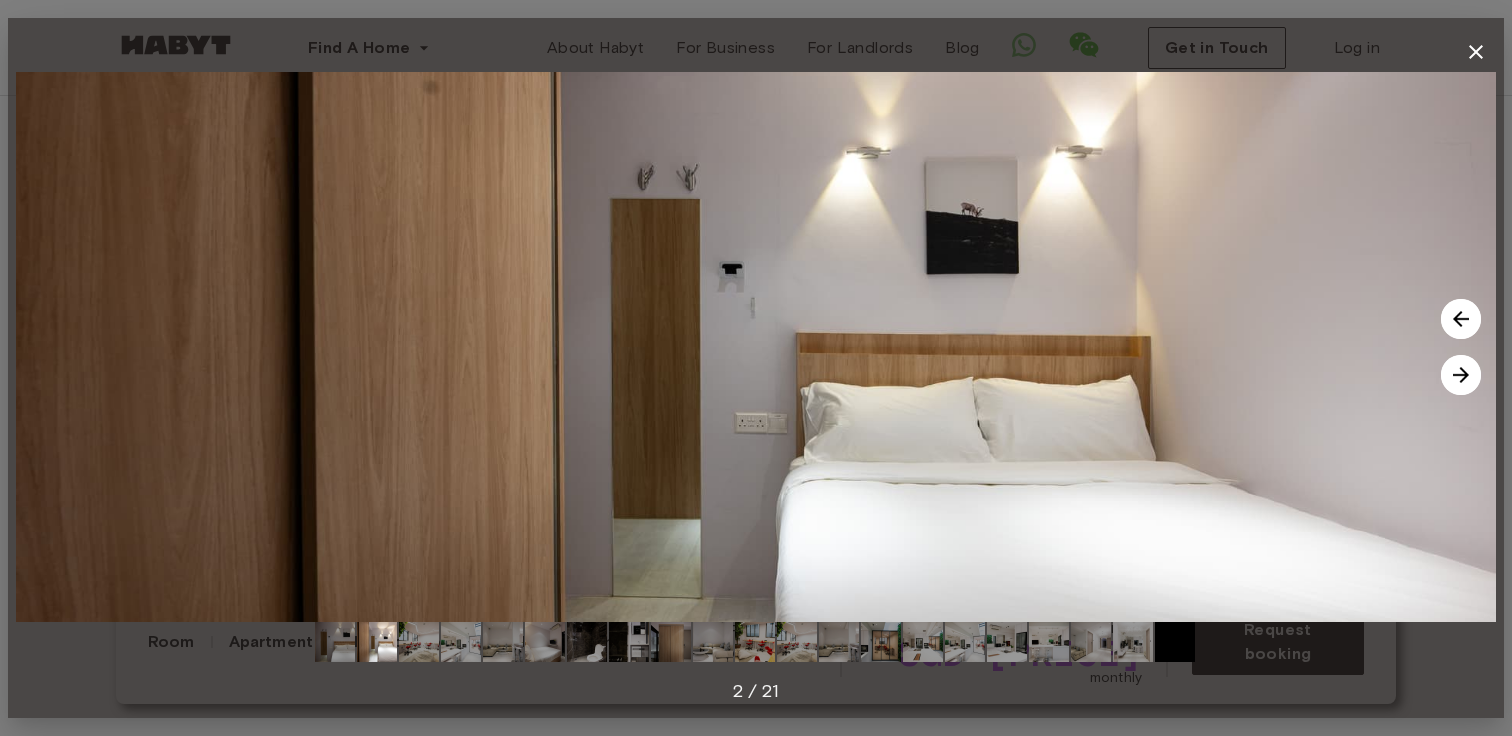 click at bounding box center [1461, 375] 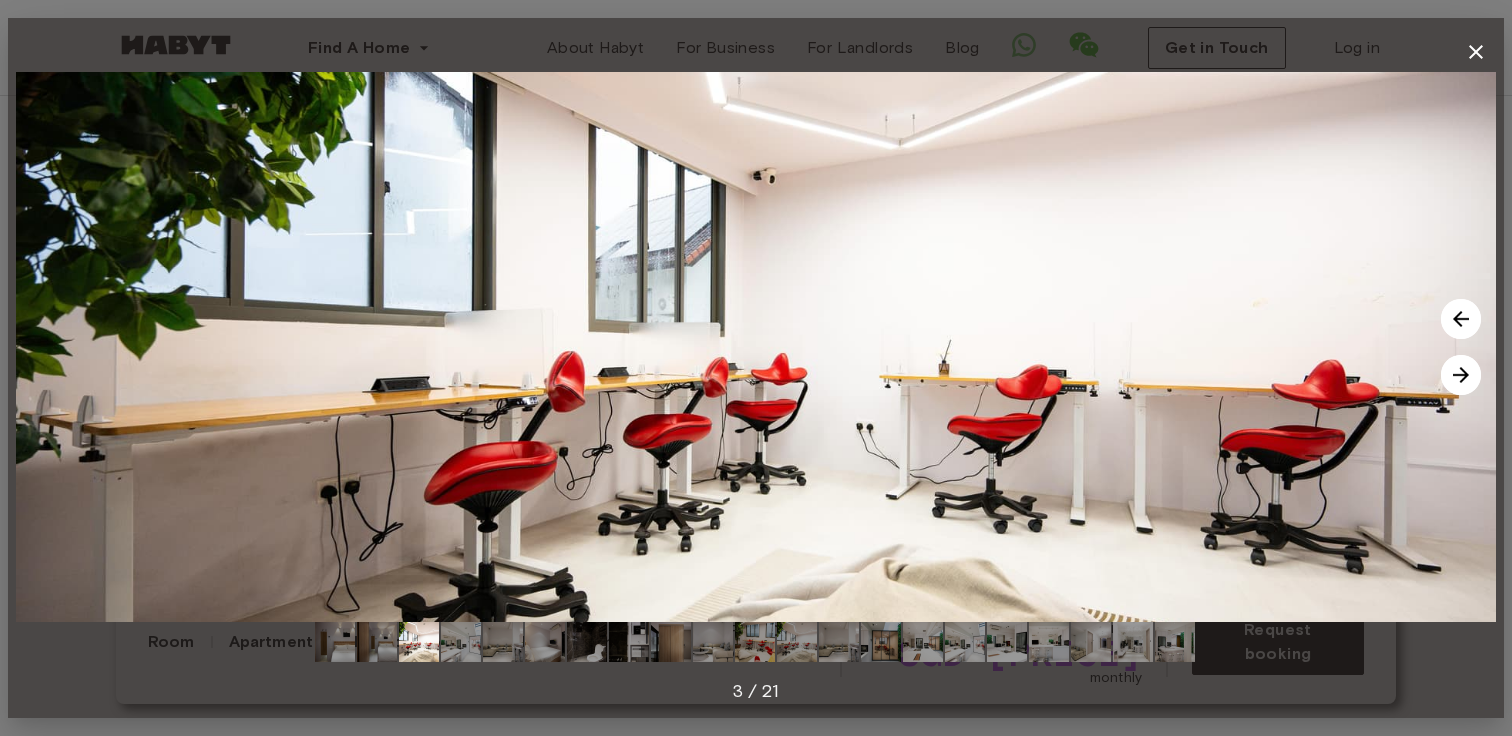 click at bounding box center [1461, 375] 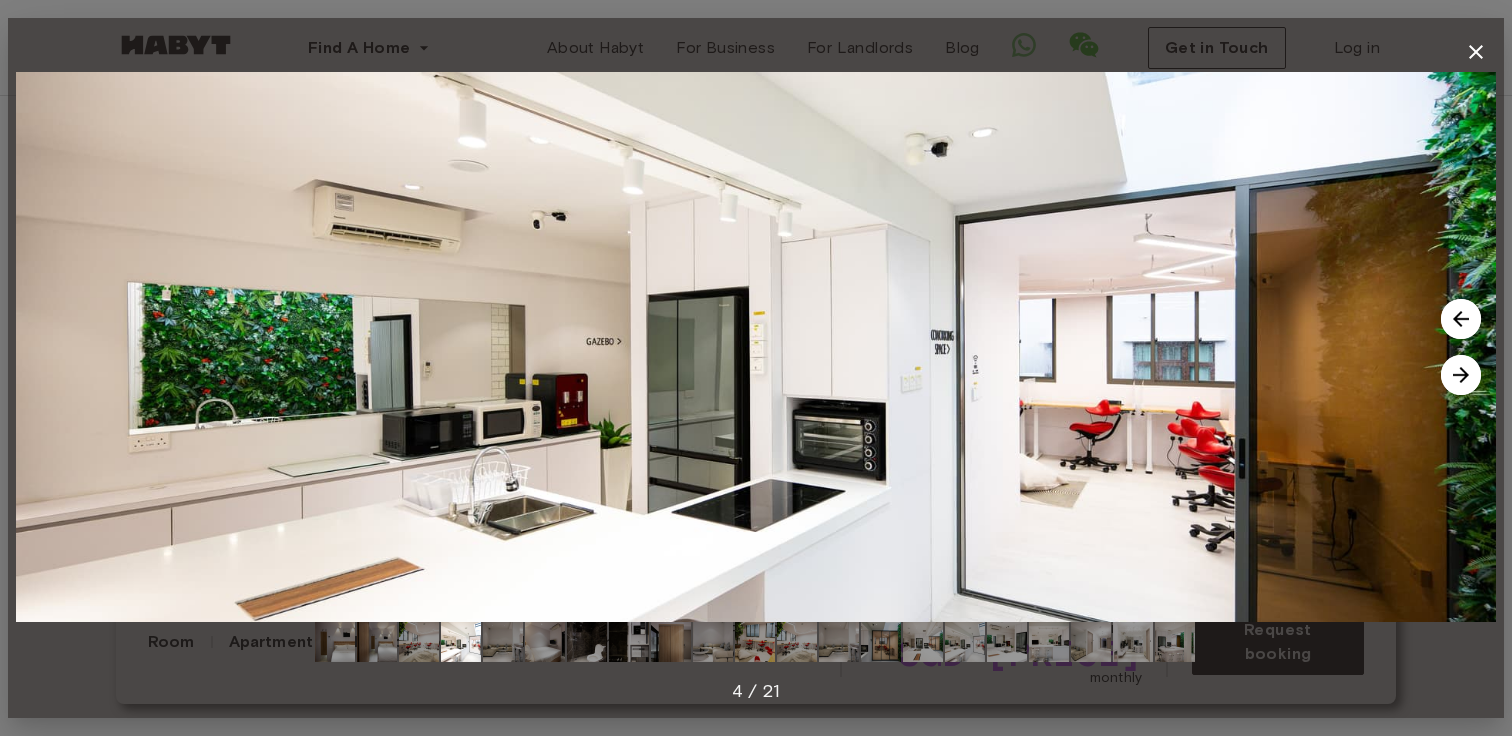 click at bounding box center [1461, 375] 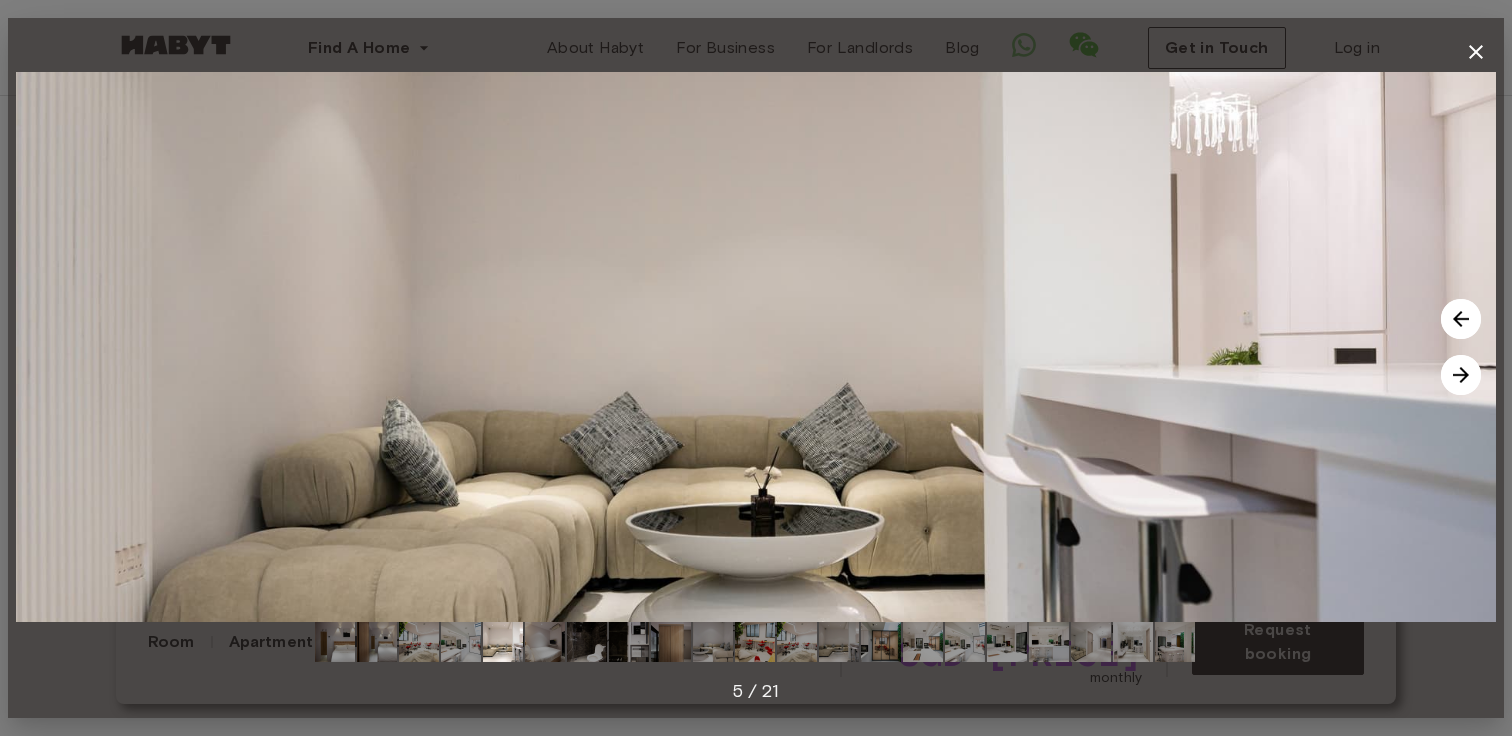click at bounding box center [1461, 375] 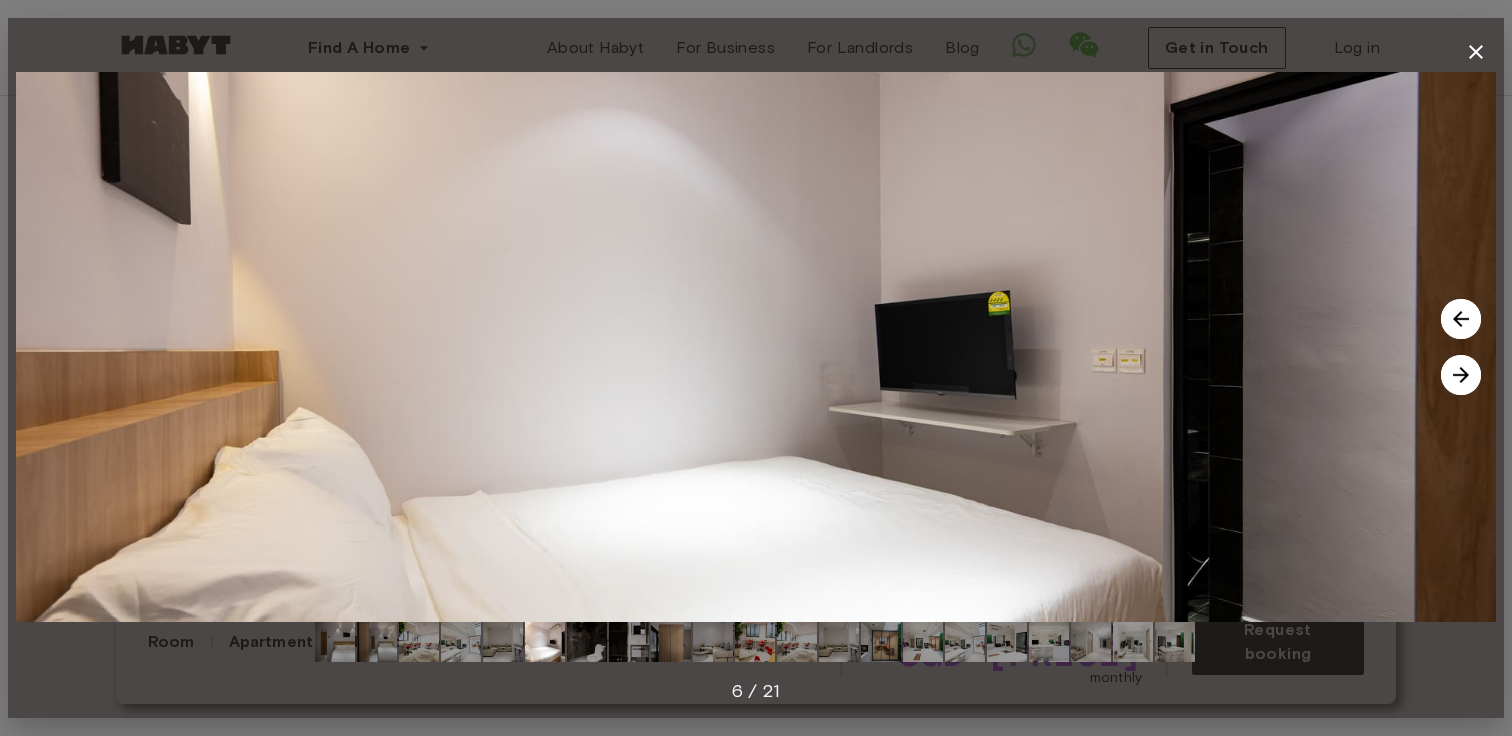 click at bounding box center [1461, 375] 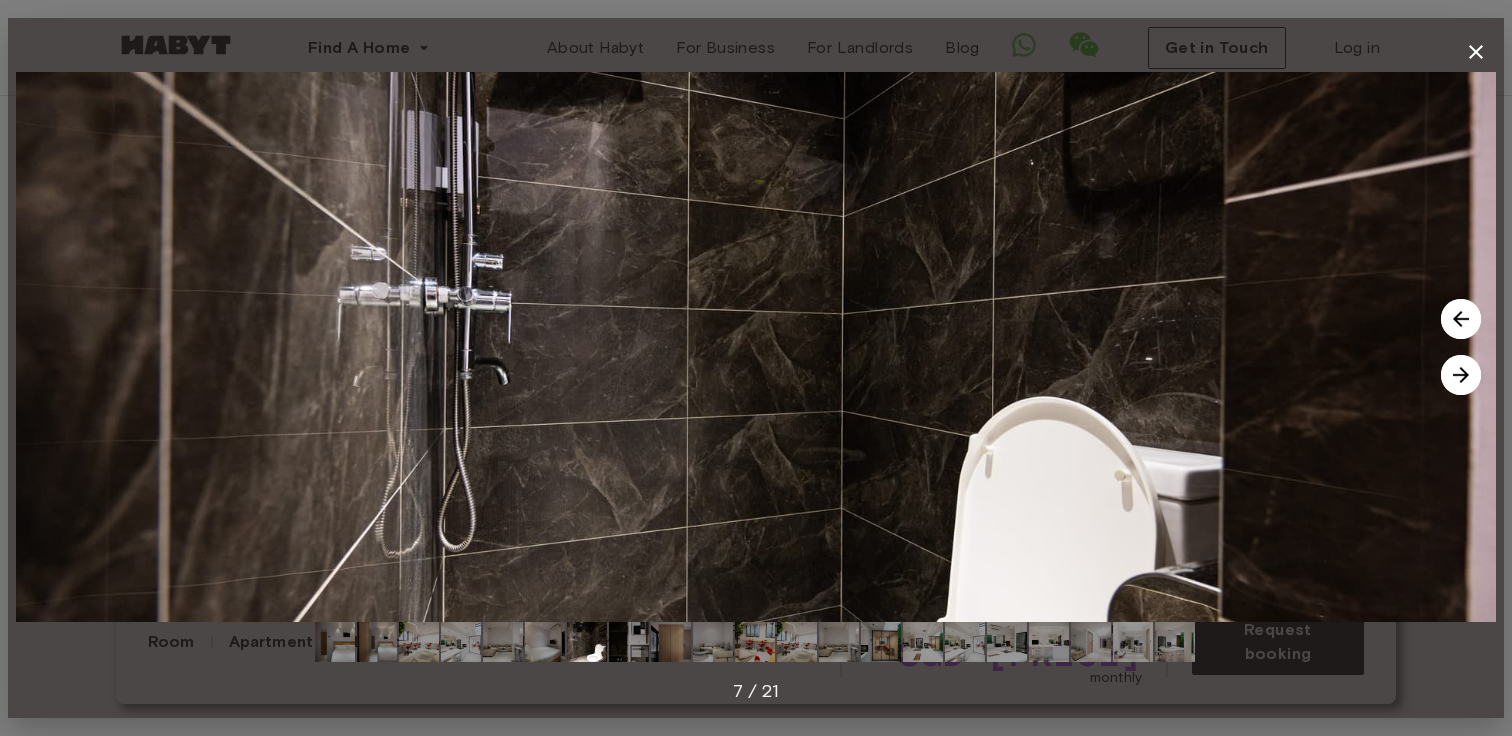click at bounding box center (1461, 375) 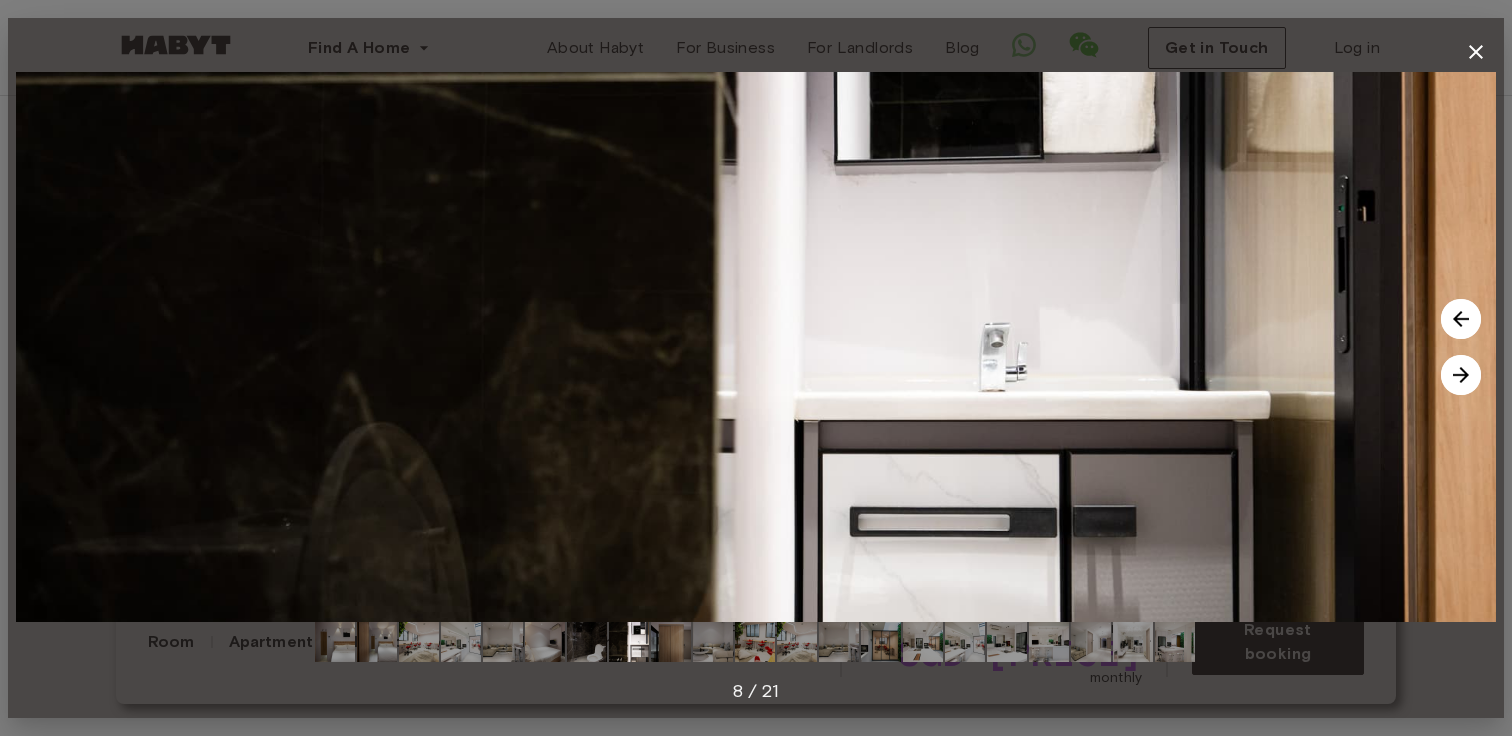 click at bounding box center [1461, 375] 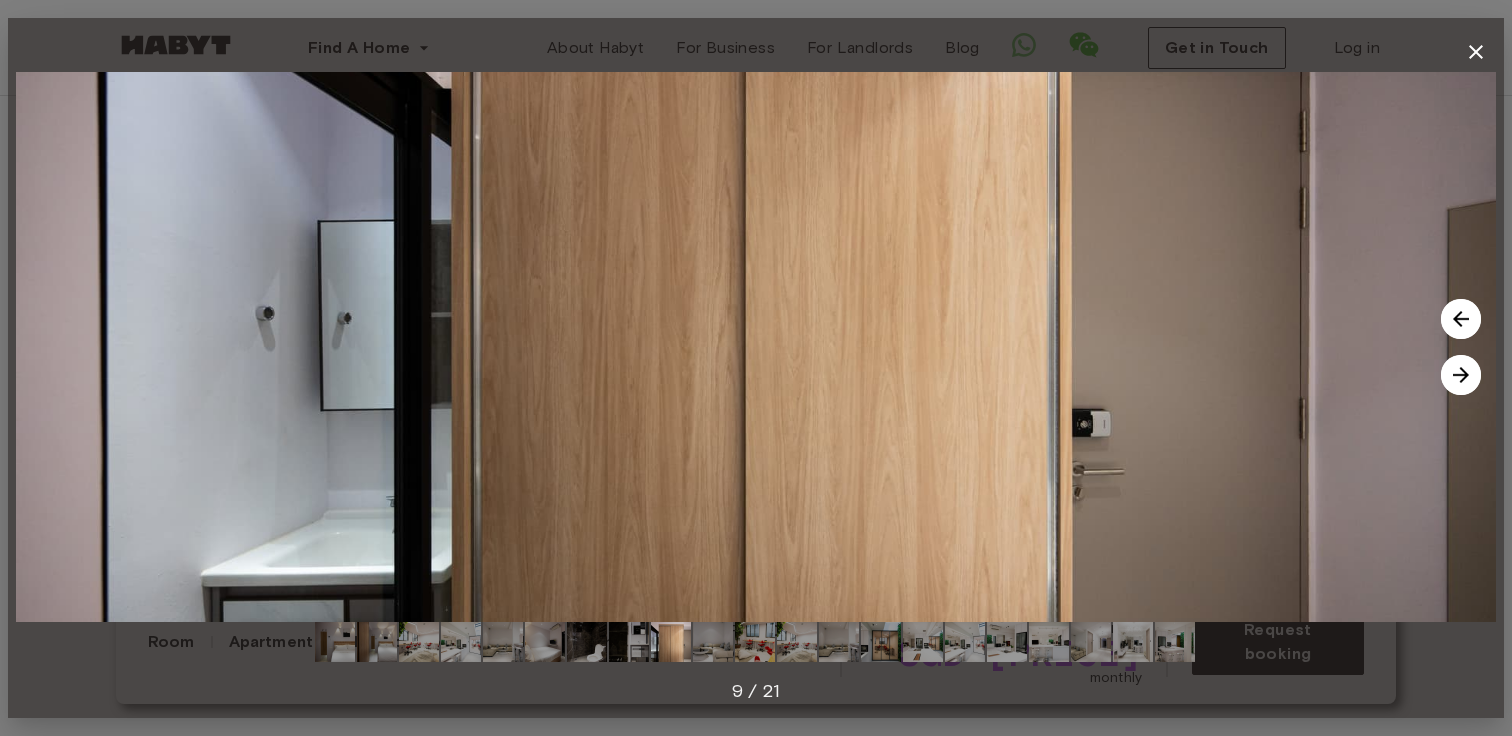 click at bounding box center [1461, 375] 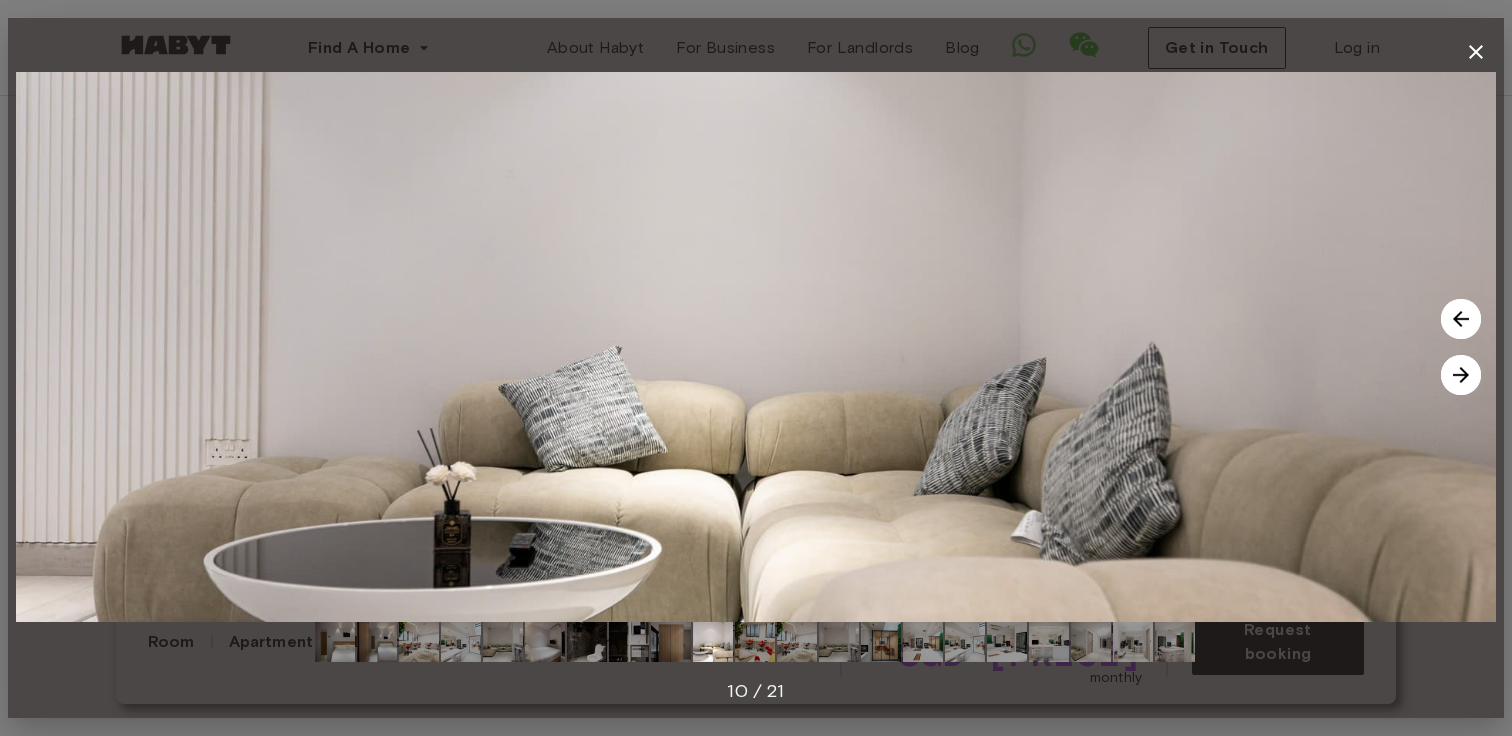 click at bounding box center [1461, 375] 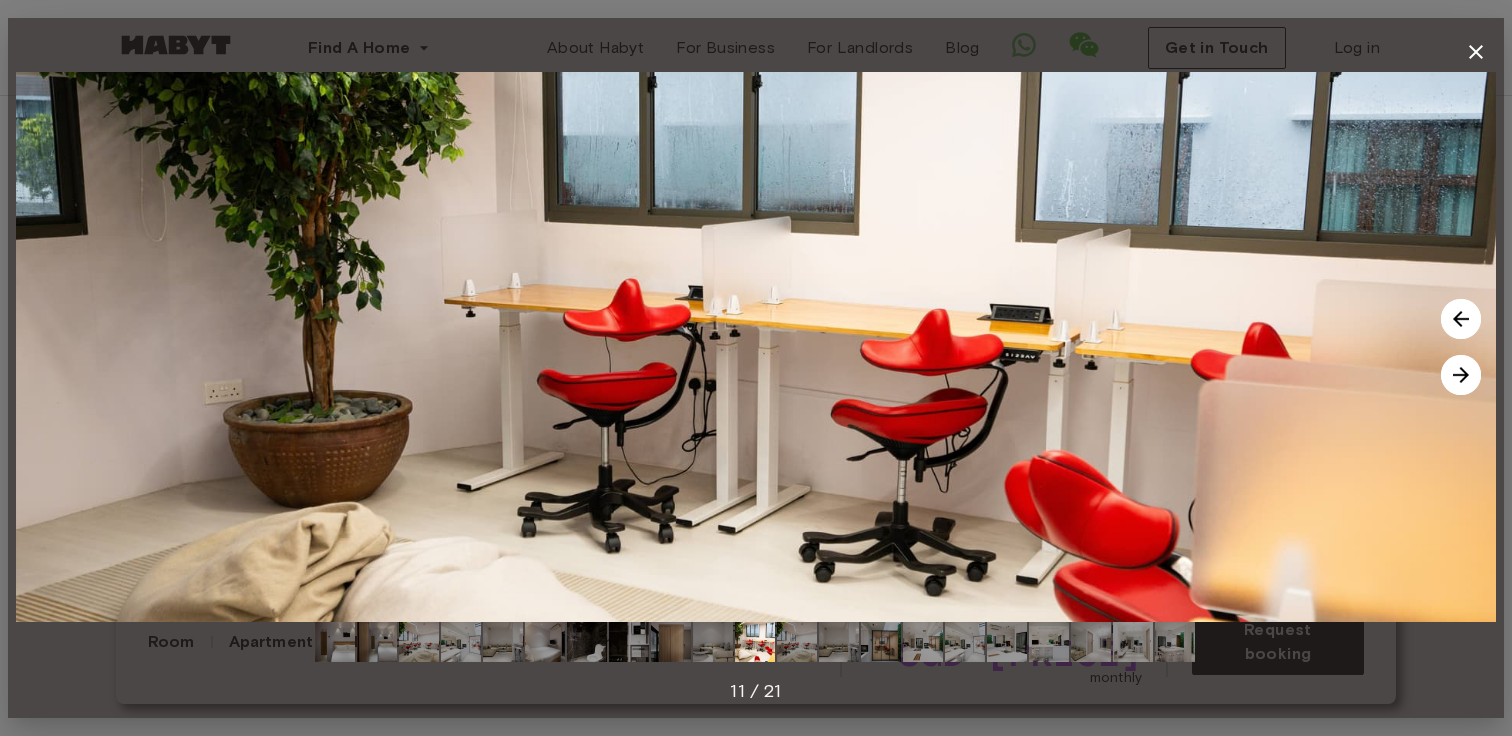 click at bounding box center [1461, 375] 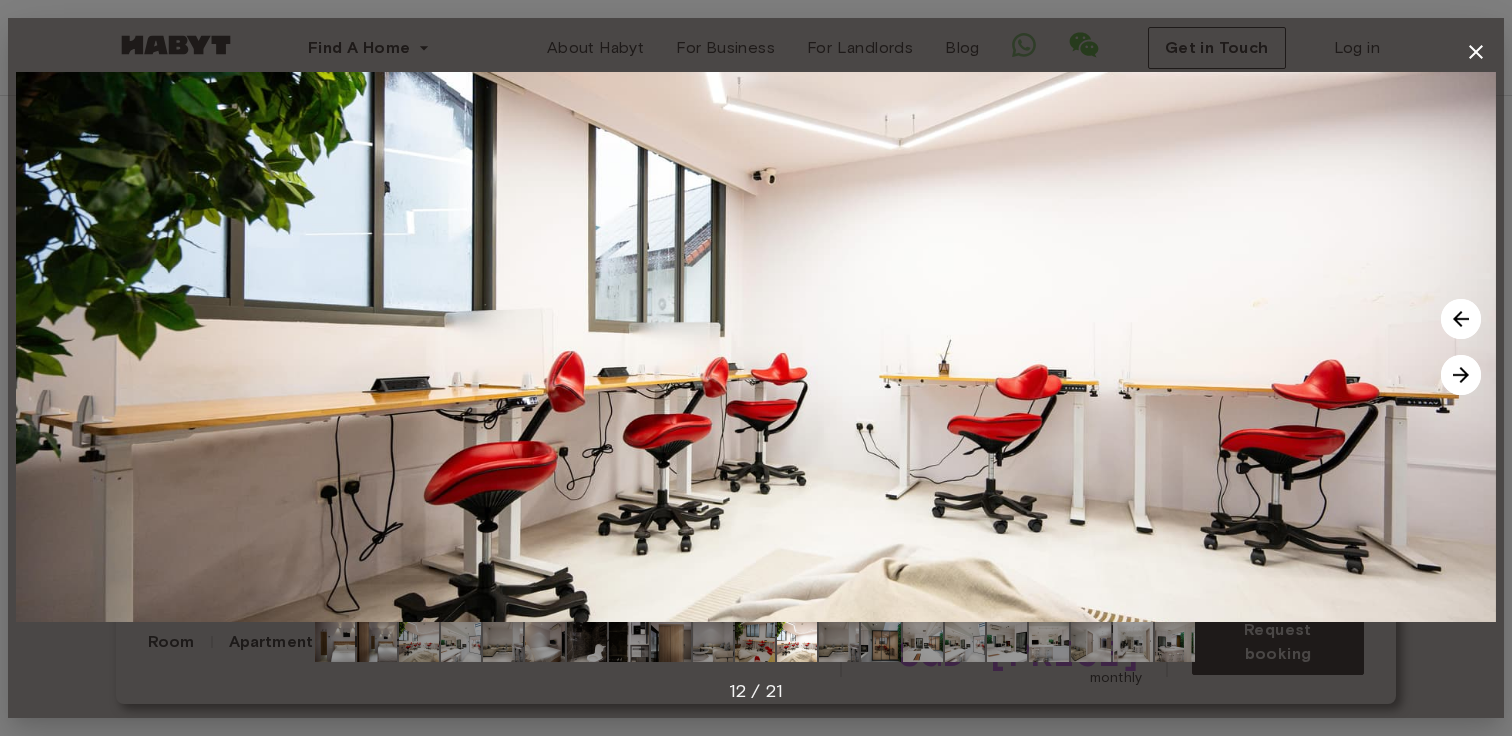 click at bounding box center [1461, 375] 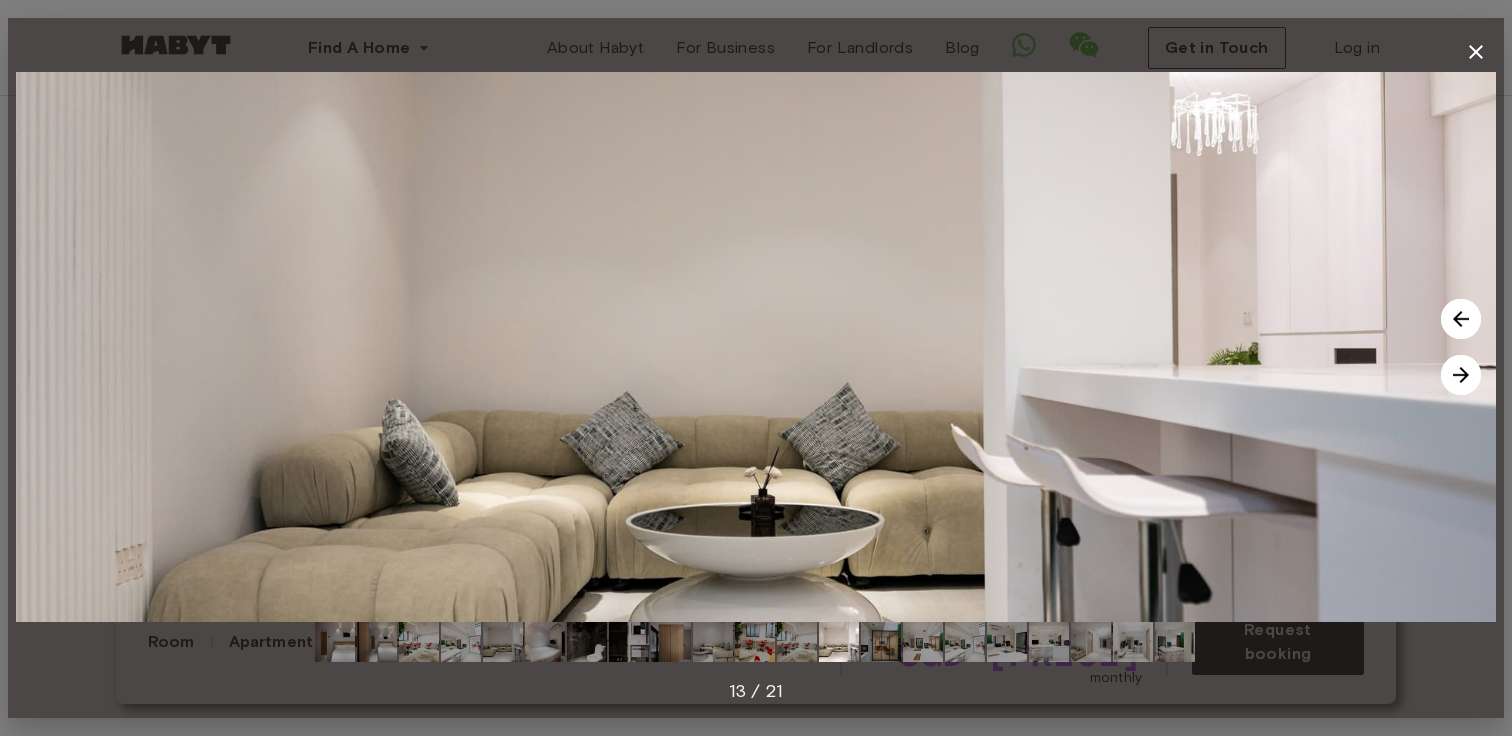 click at bounding box center (1461, 375) 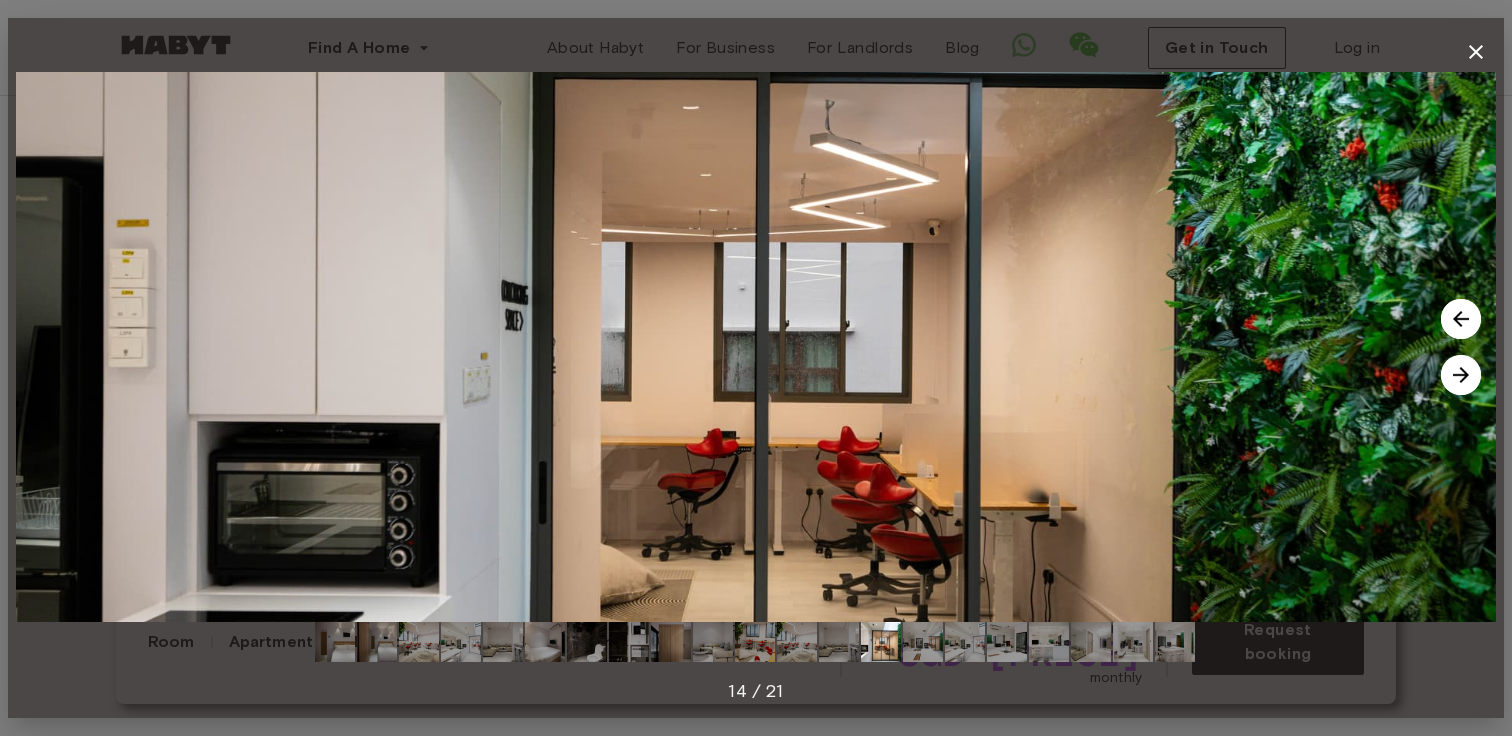 click at bounding box center [1461, 375] 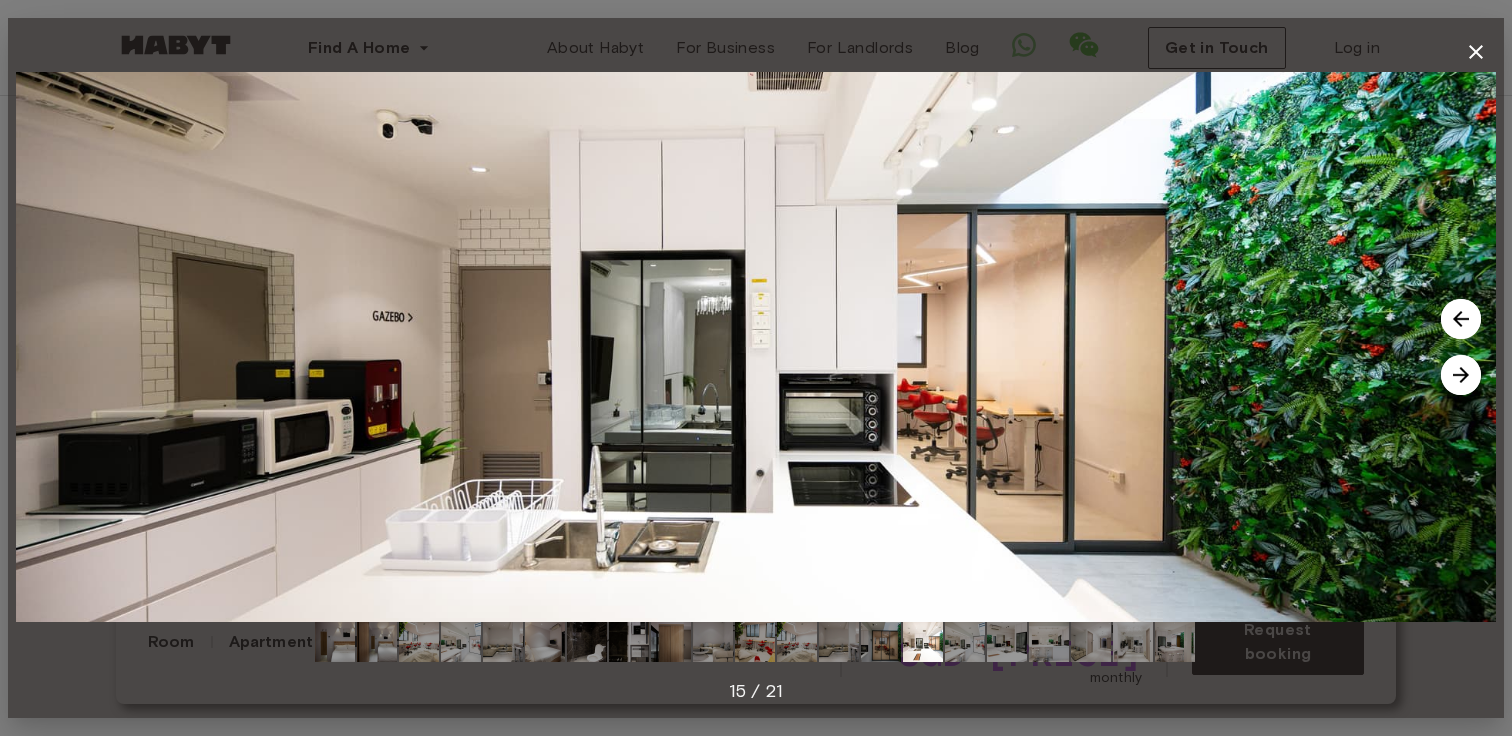 click at bounding box center (1461, 375) 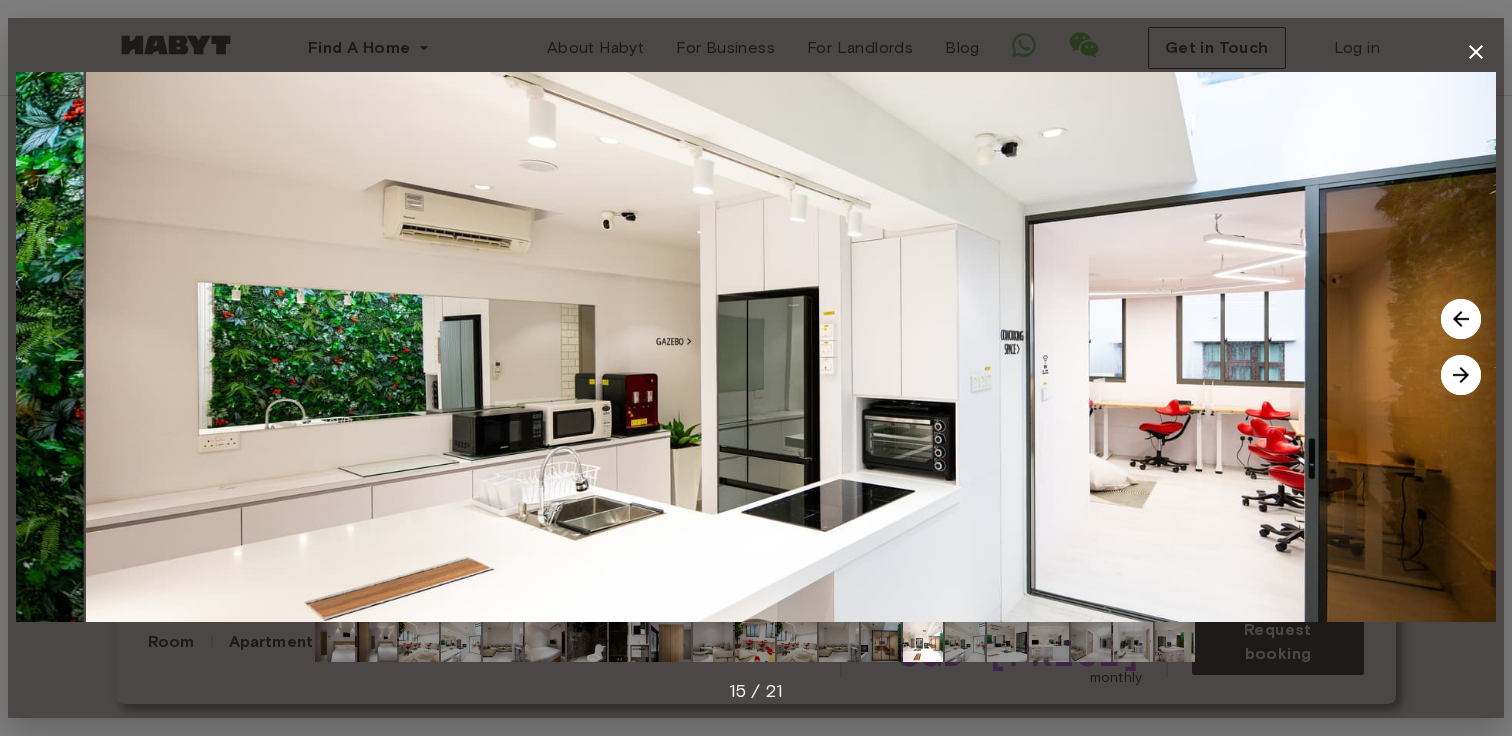 click at bounding box center [1461, 375] 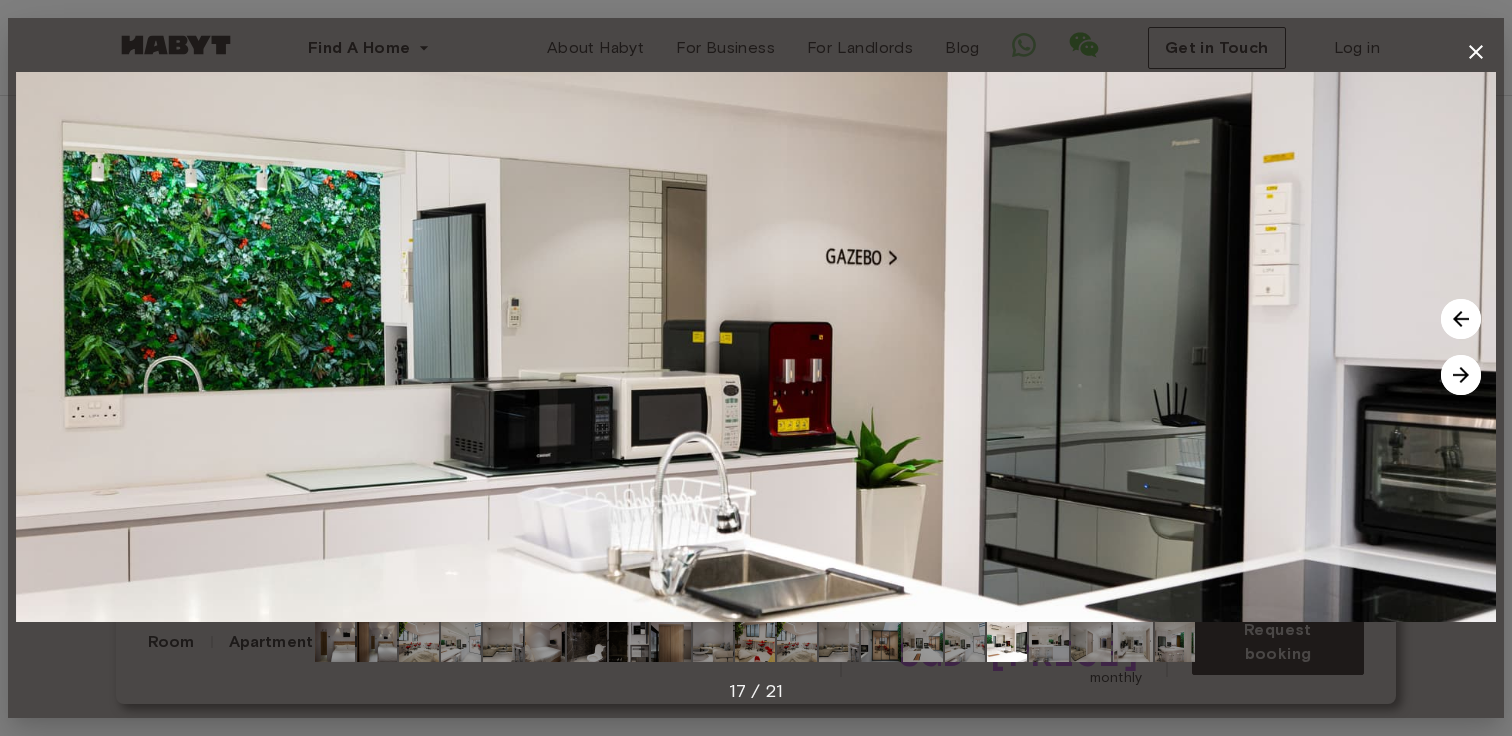 click at bounding box center (1476, 52) 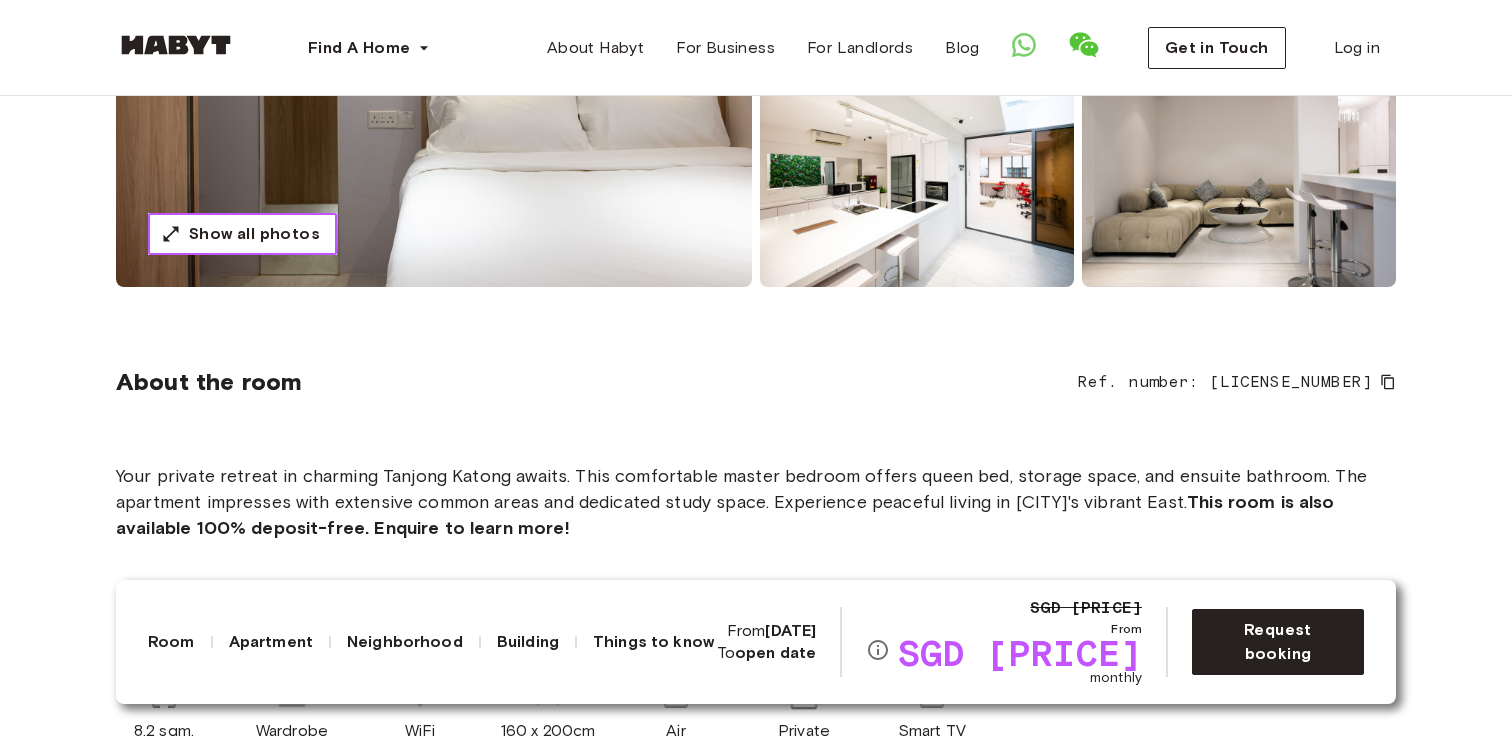 scroll, scrollTop: 470, scrollLeft: 0, axis: vertical 